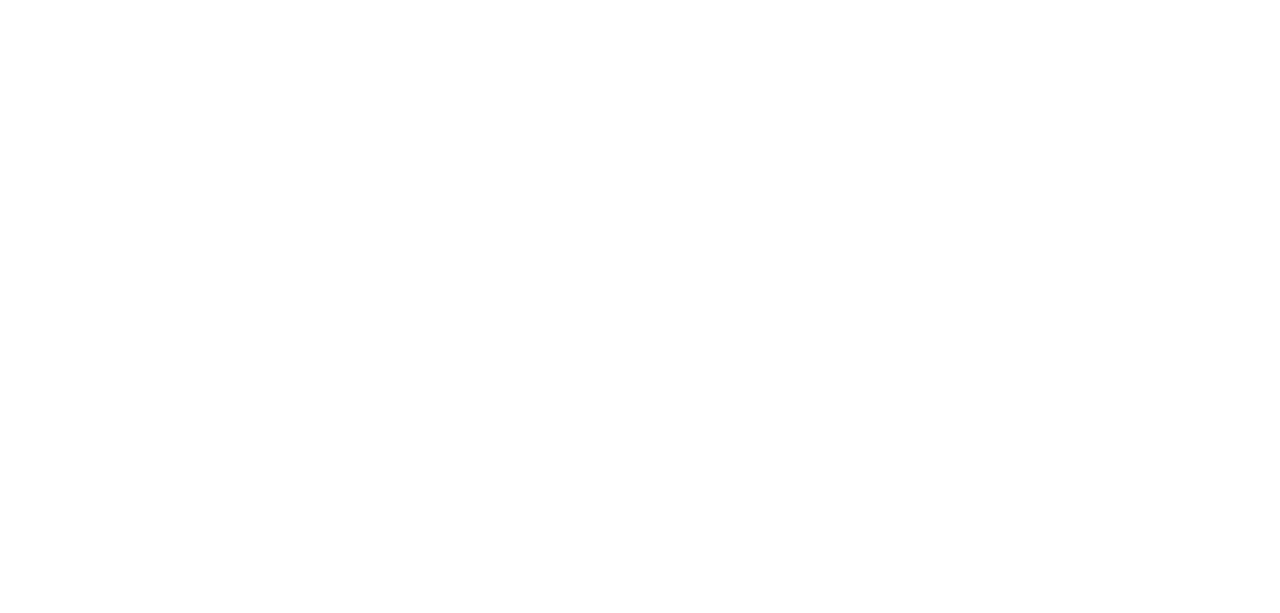 scroll, scrollTop: 0, scrollLeft: 0, axis: both 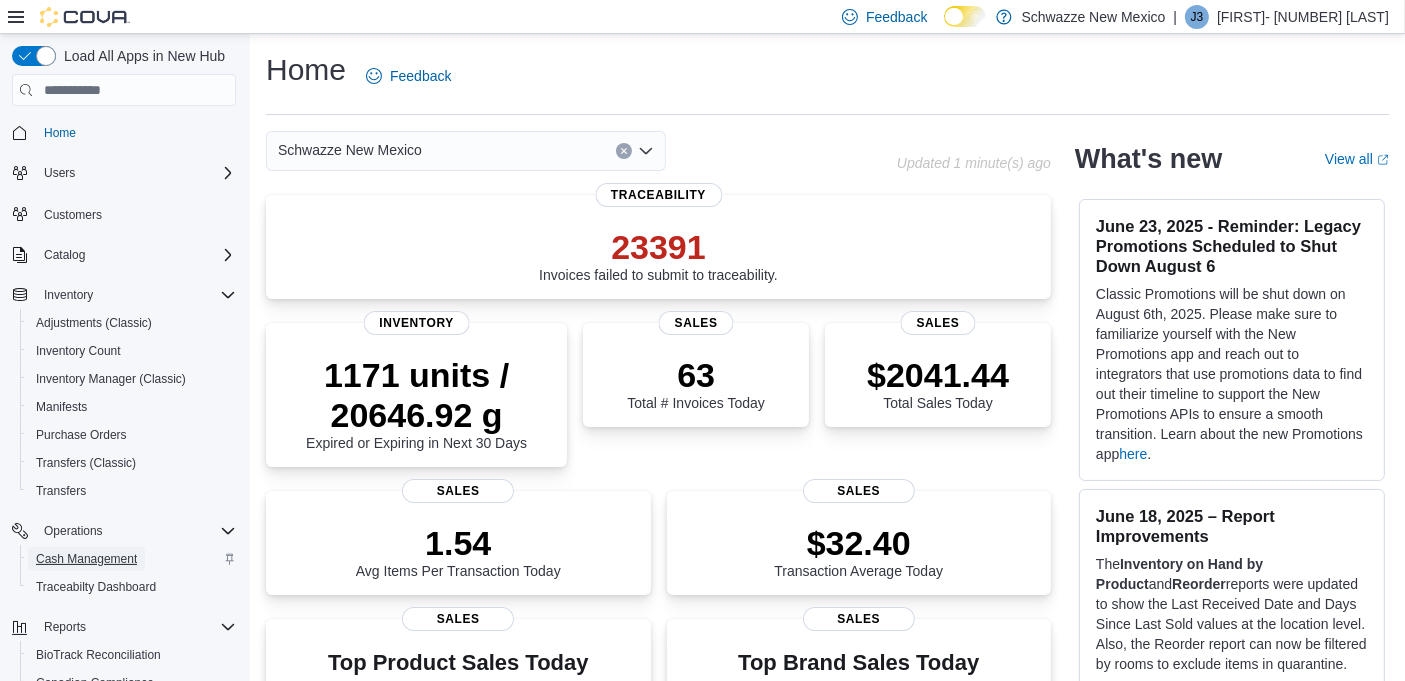 click on "Cash Management" at bounding box center [86, 559] 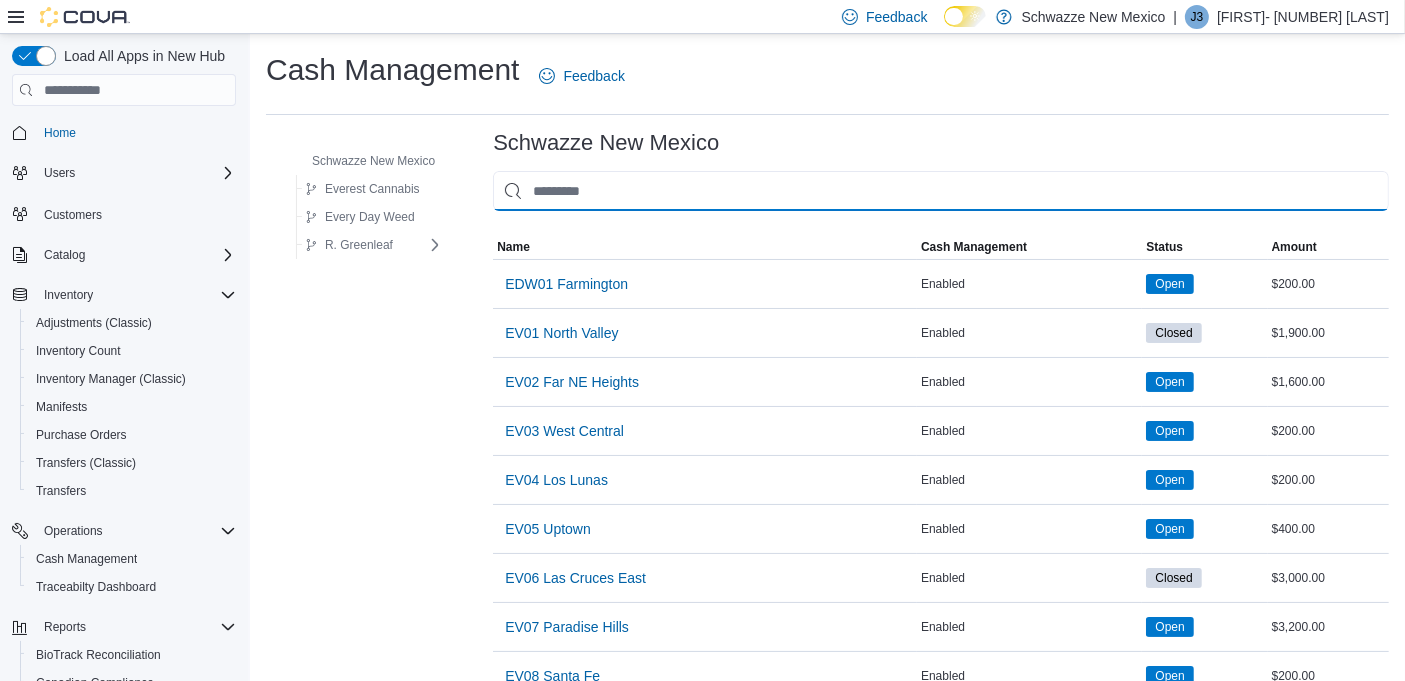 click at bounding box center (941, 191) 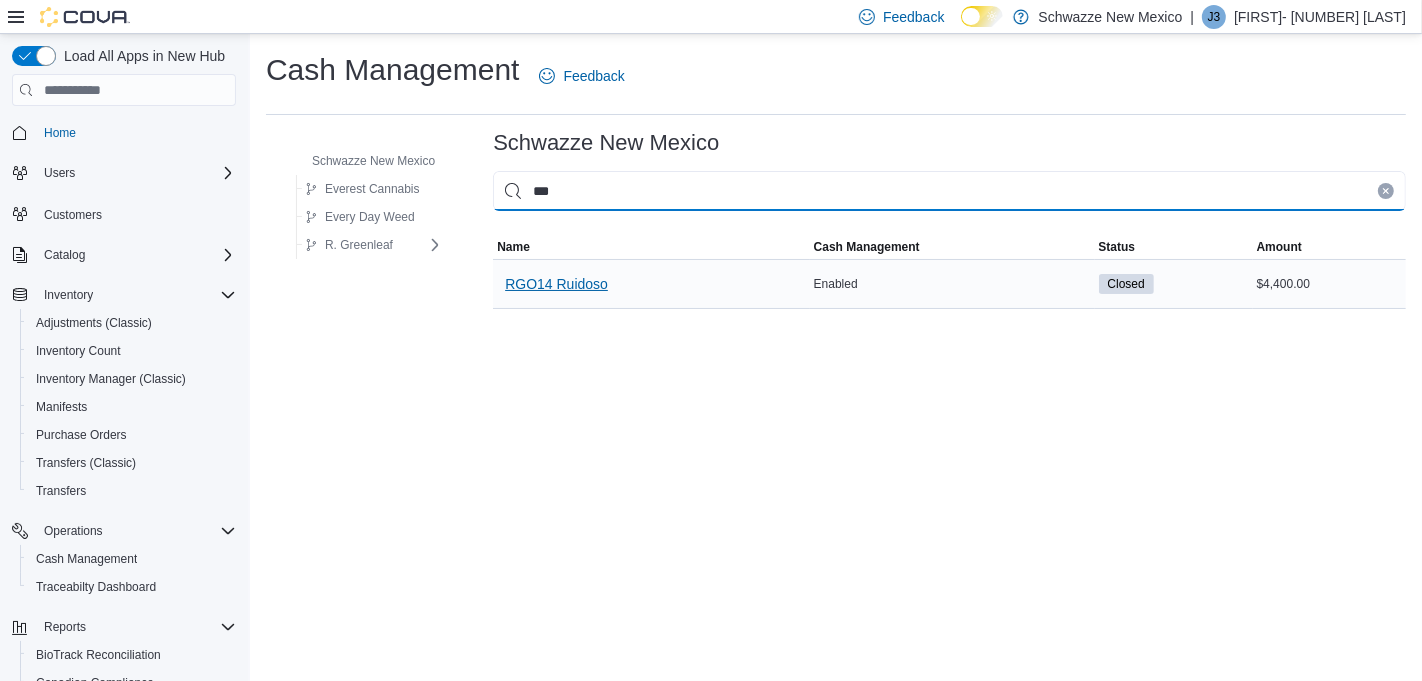 type on "***" 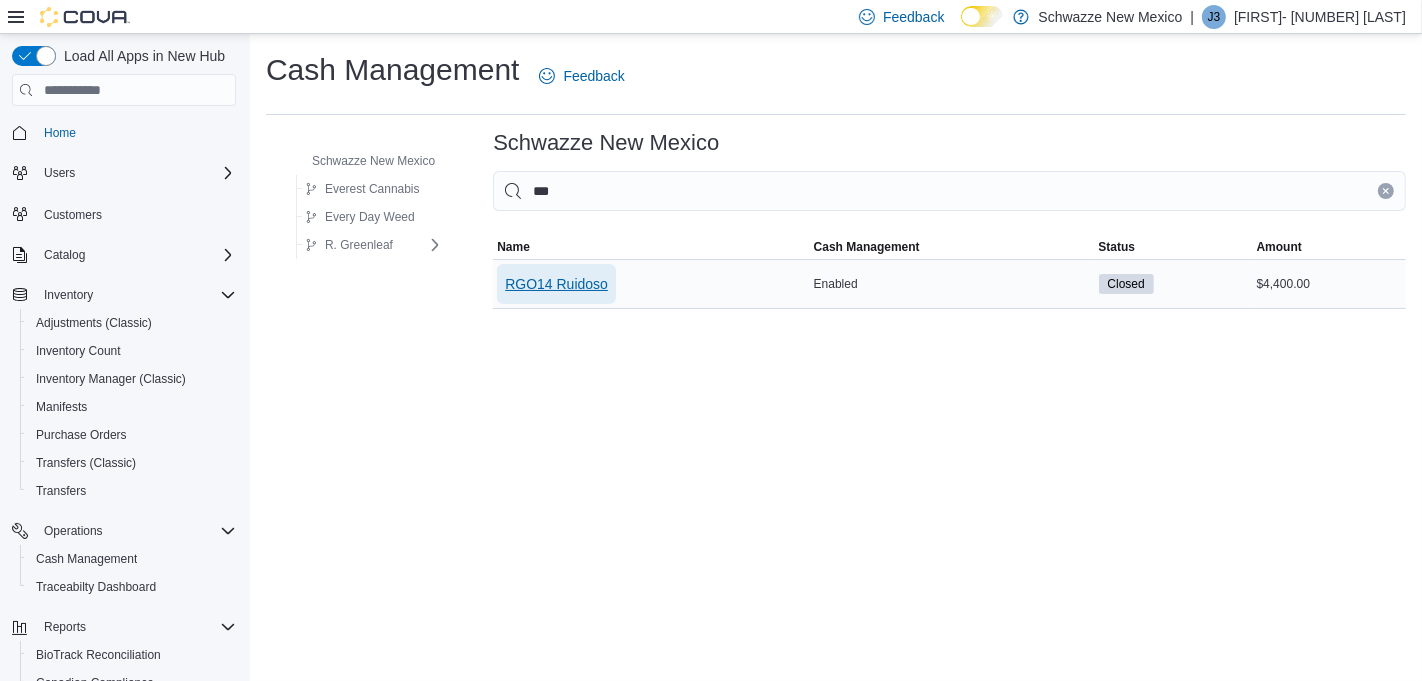 click on "RGO14 Ruidoso" at bounding box center [556, 284] 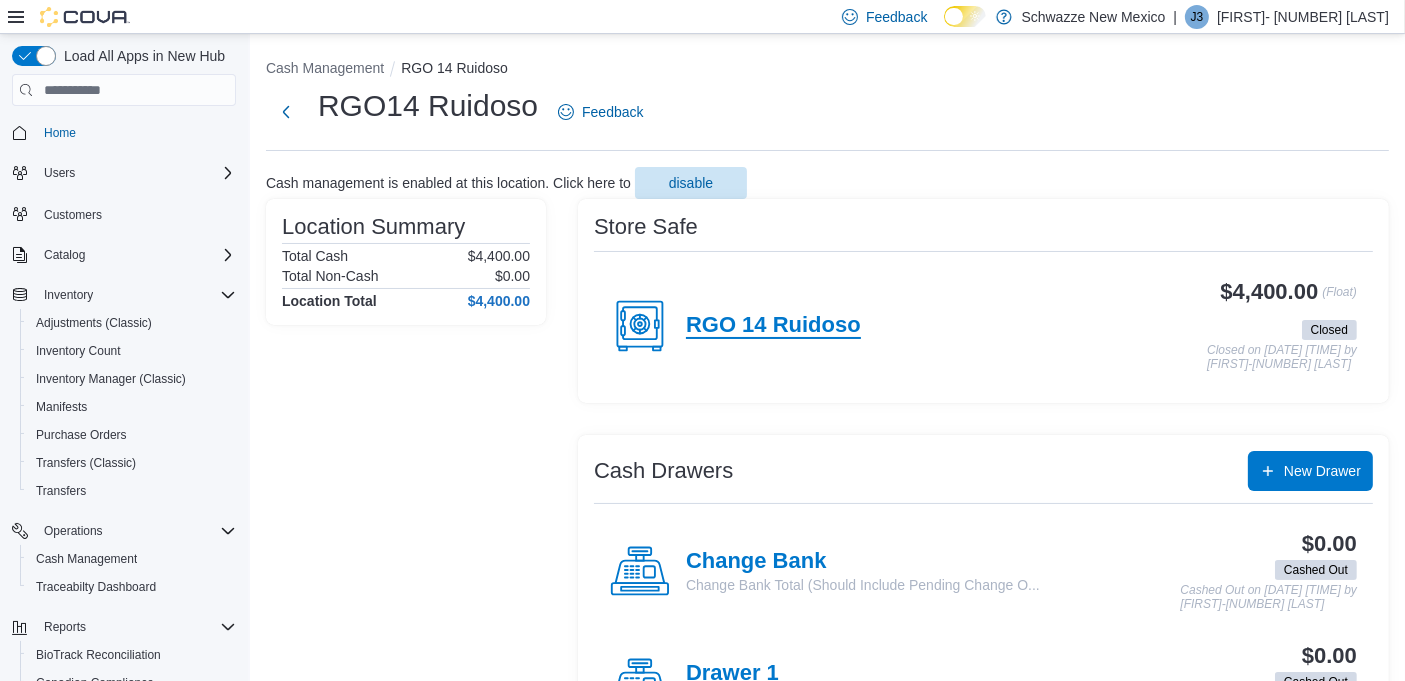 click on "RGO 14 Ruidoso" at bounding box center [773, 326] 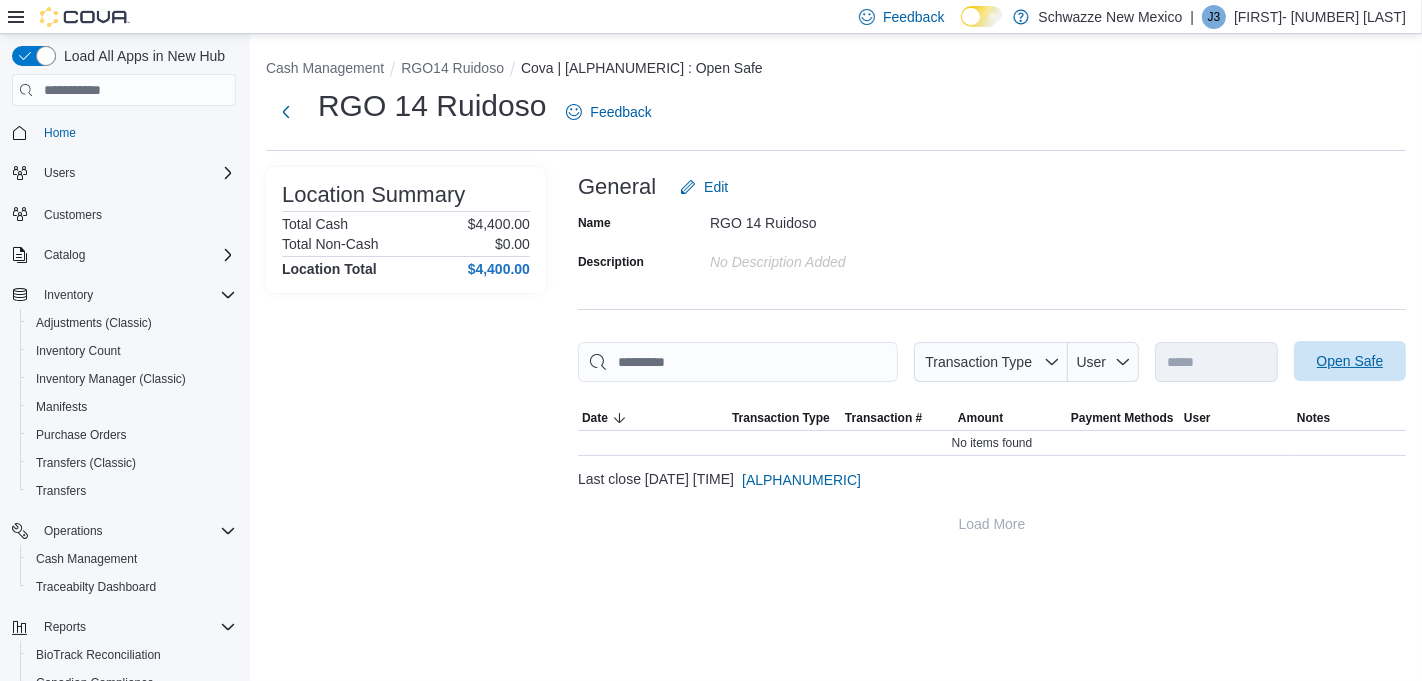 click on "Open Safe" at bounding box center [1350, 361] 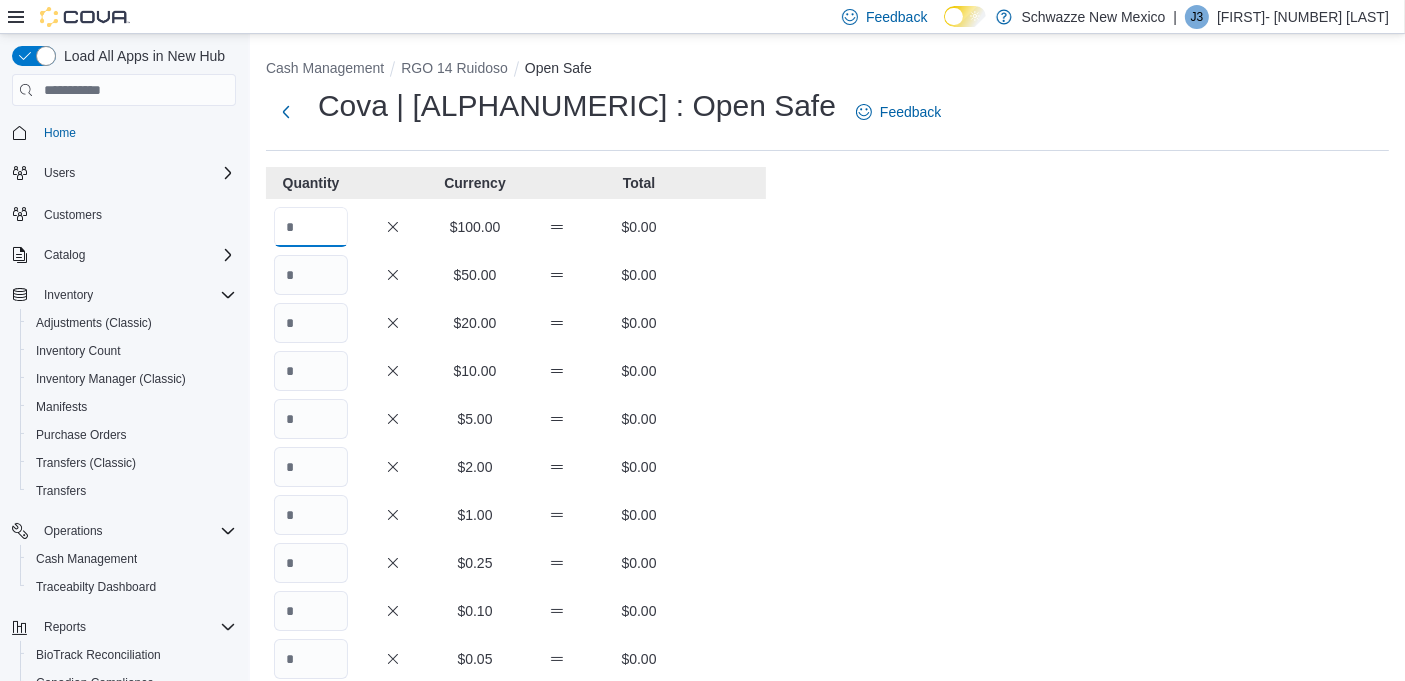 click at bounding box center [311, 227] 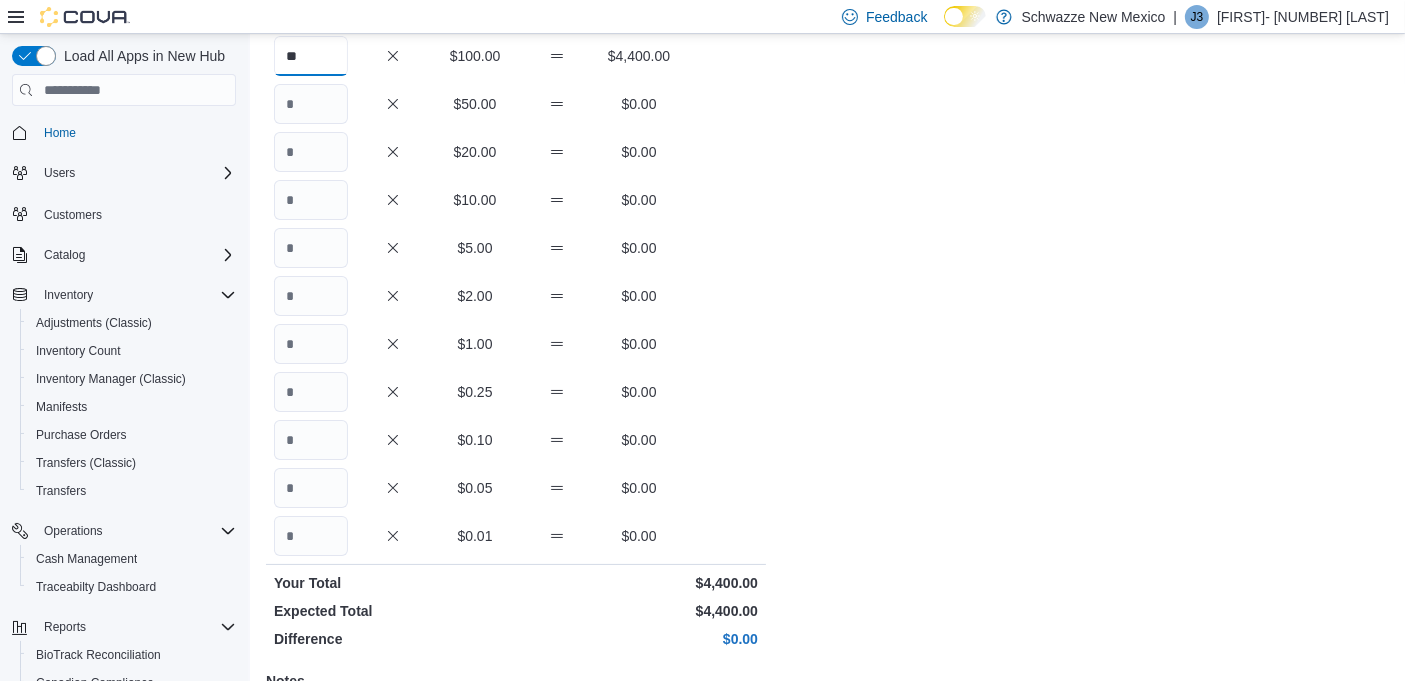 scroll, scrollTop: 395, scrollLeft: 0, axis: vertical 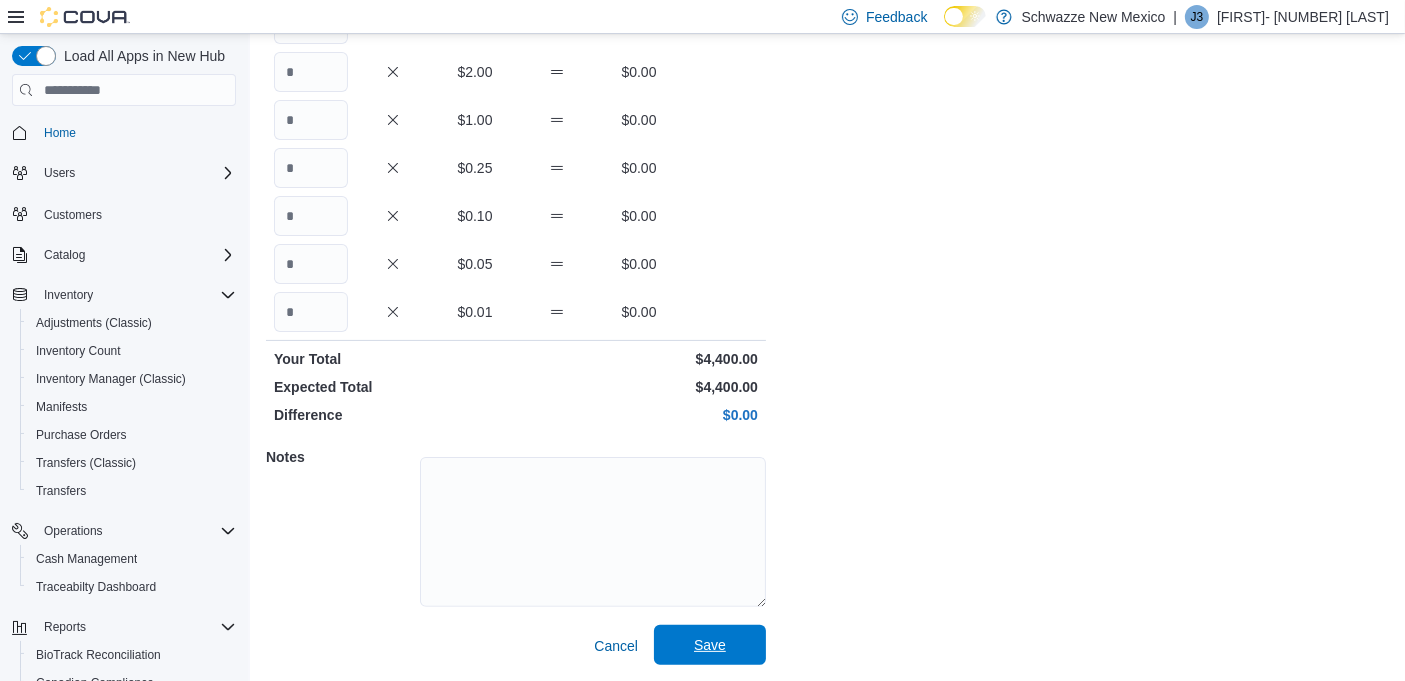 type on "**" 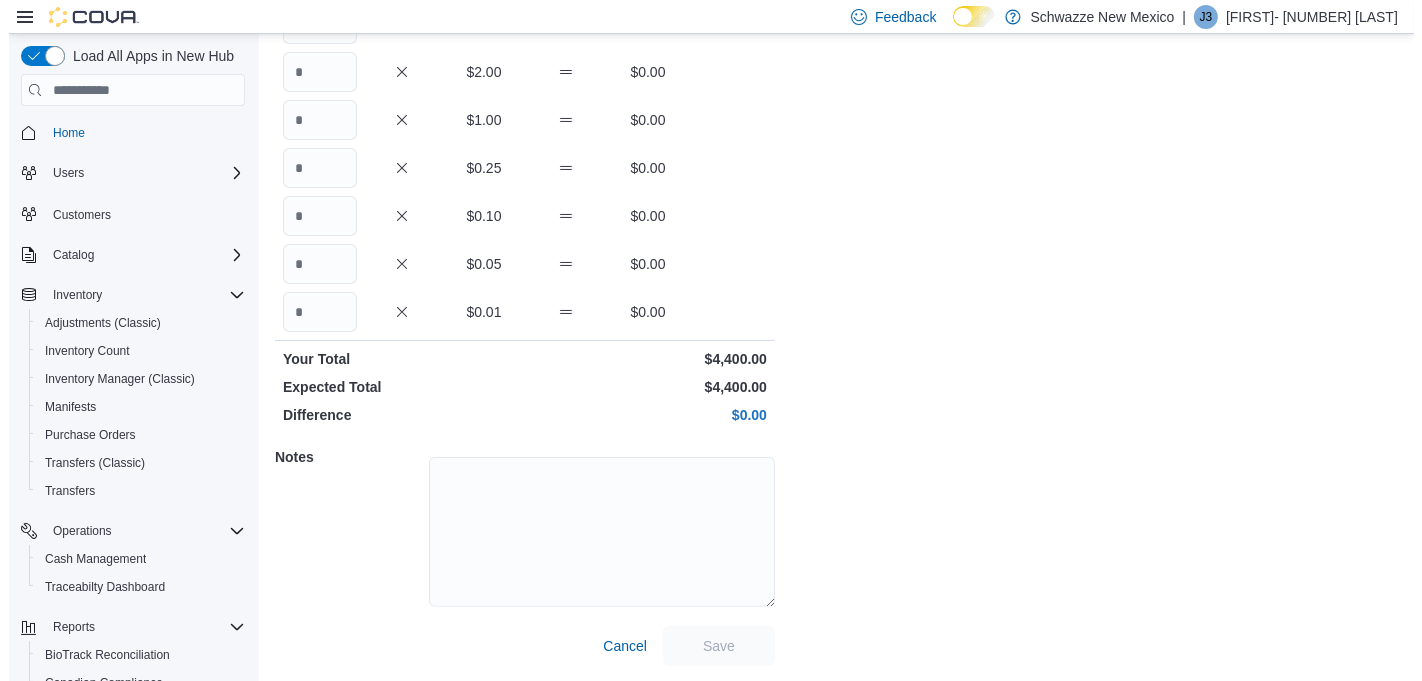 scroll, scrollTop: 0, scrollLeft: 0, axis: both 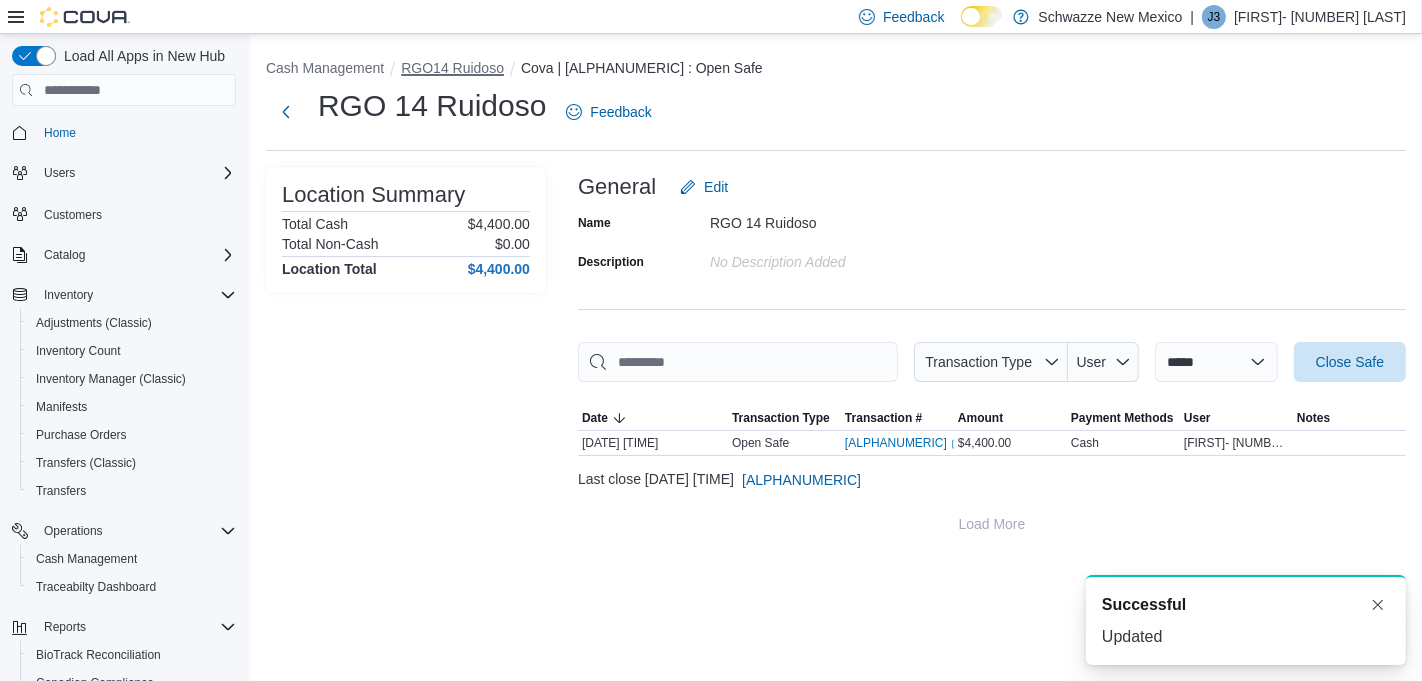 click on "RGO14 Ruidoso" at bounding box center [452, 68] 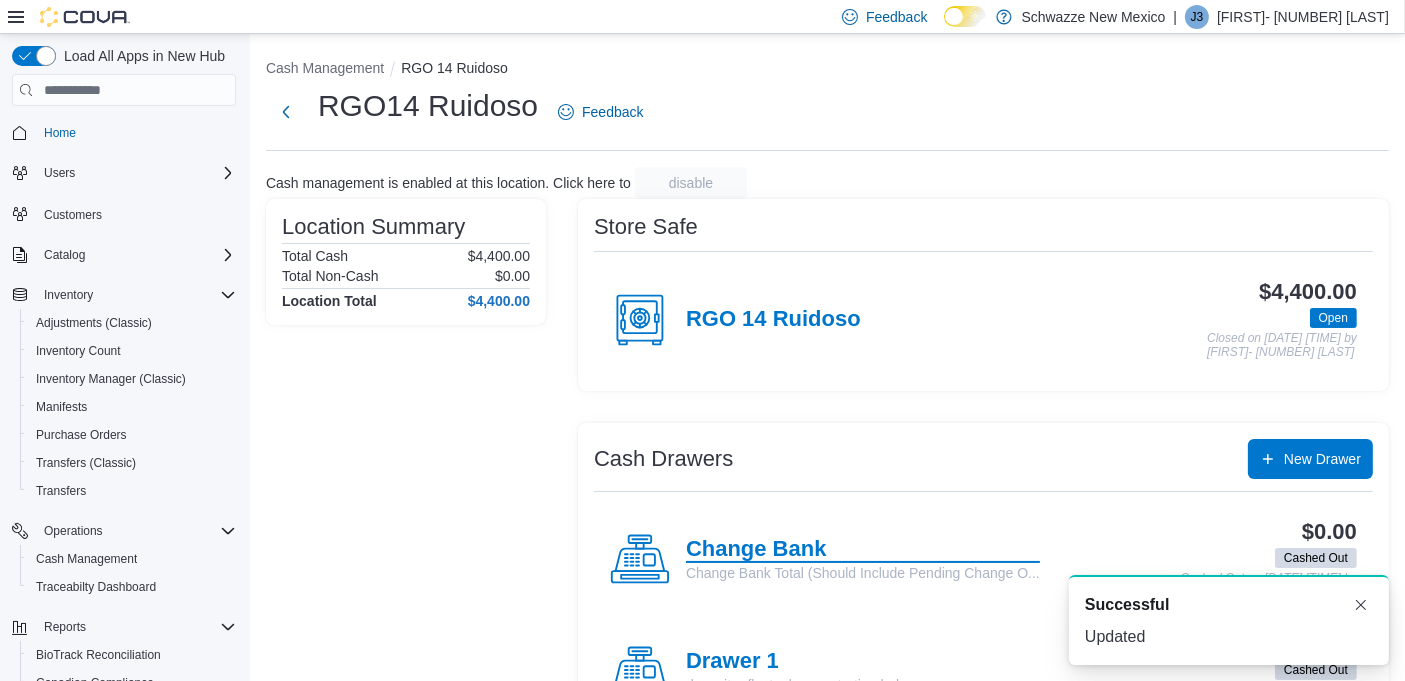 click on "Change Bank" at bounding box center [863, 550] 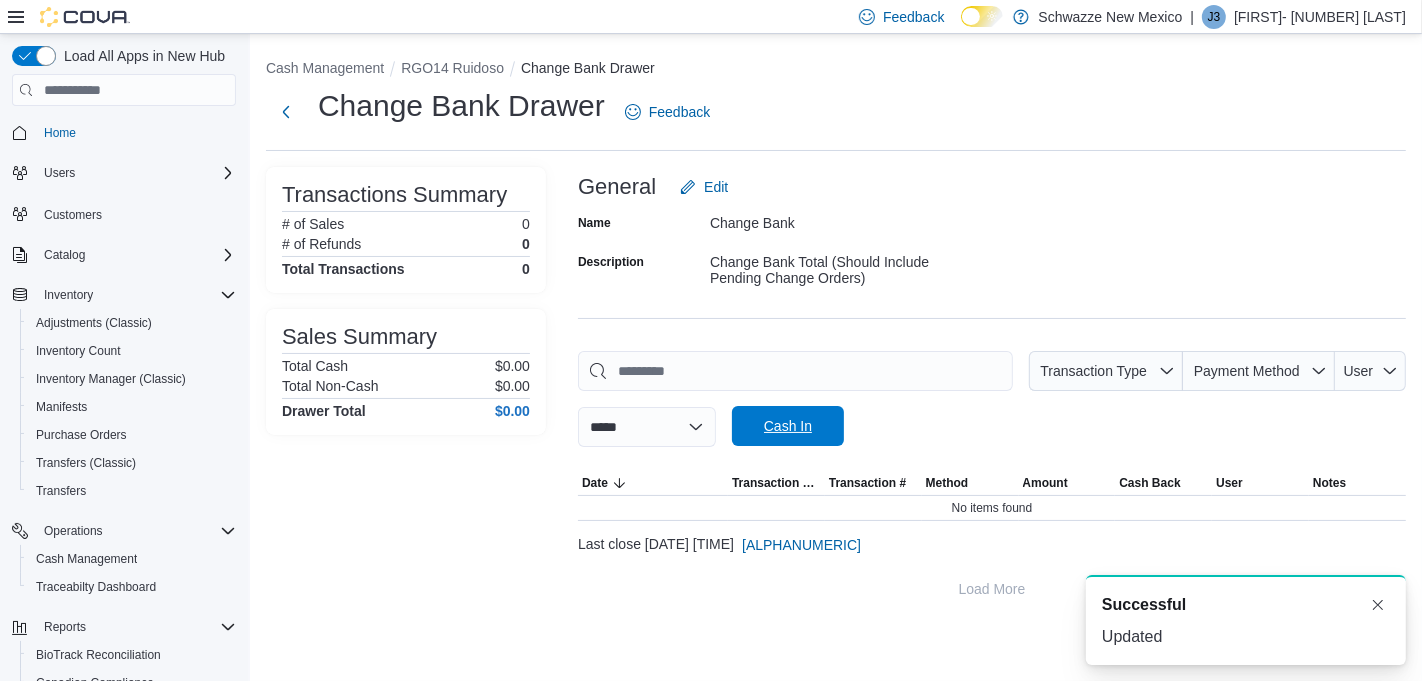 click on "Cash In" at bounding box center [788, 426] 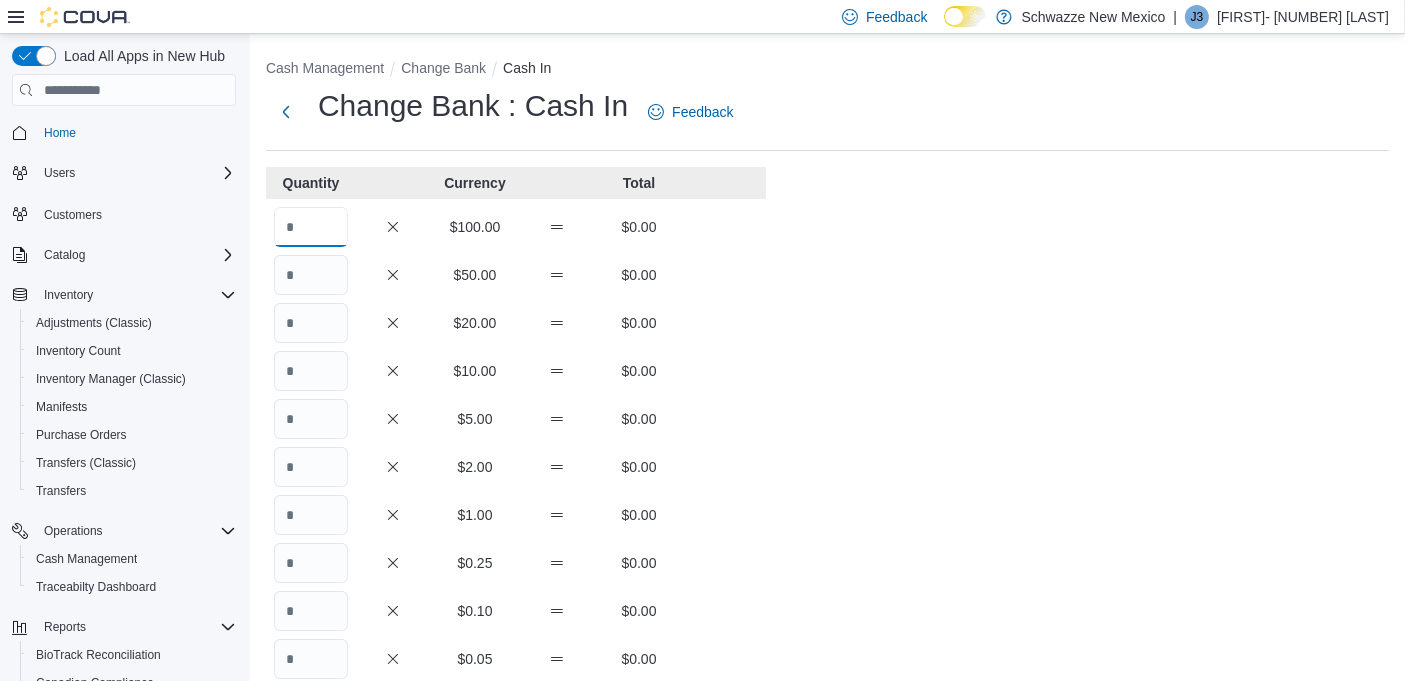 click at bounding box center [311, 227] 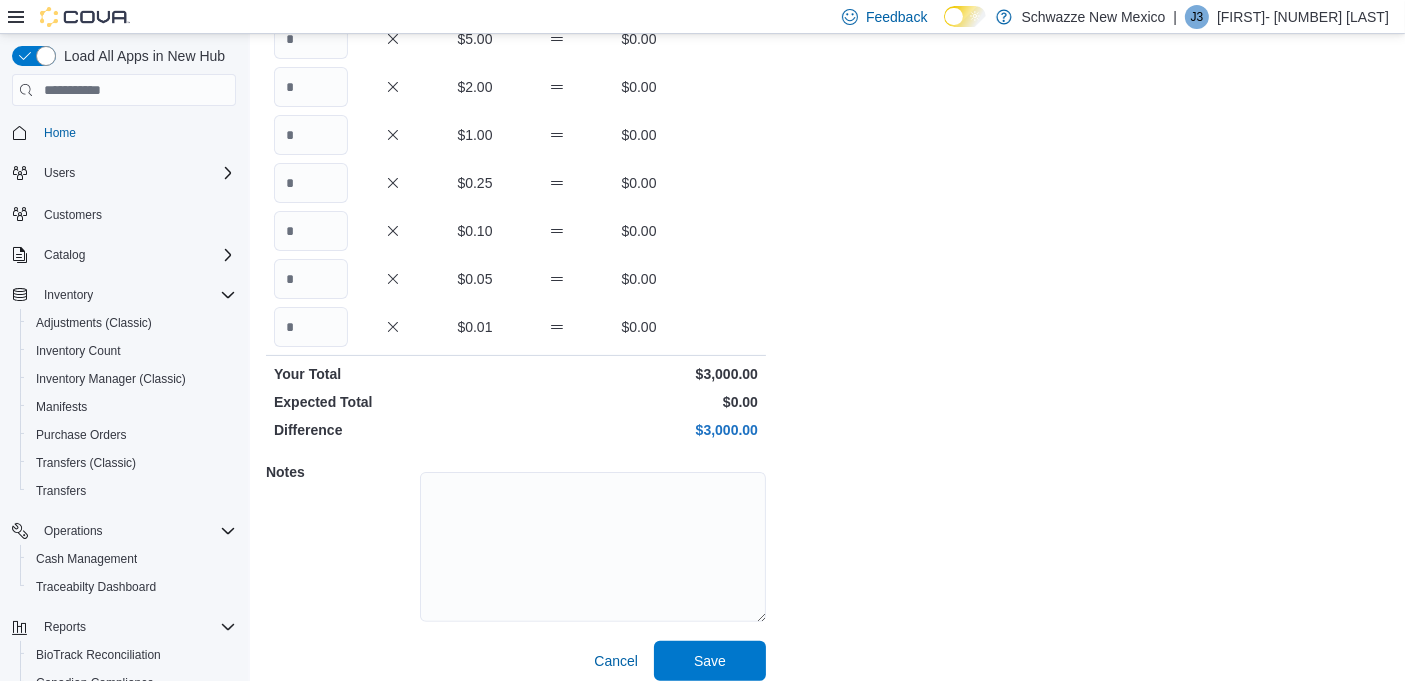 scroll, scrollTop: 395, scrollLeft: 0, axis: vertical 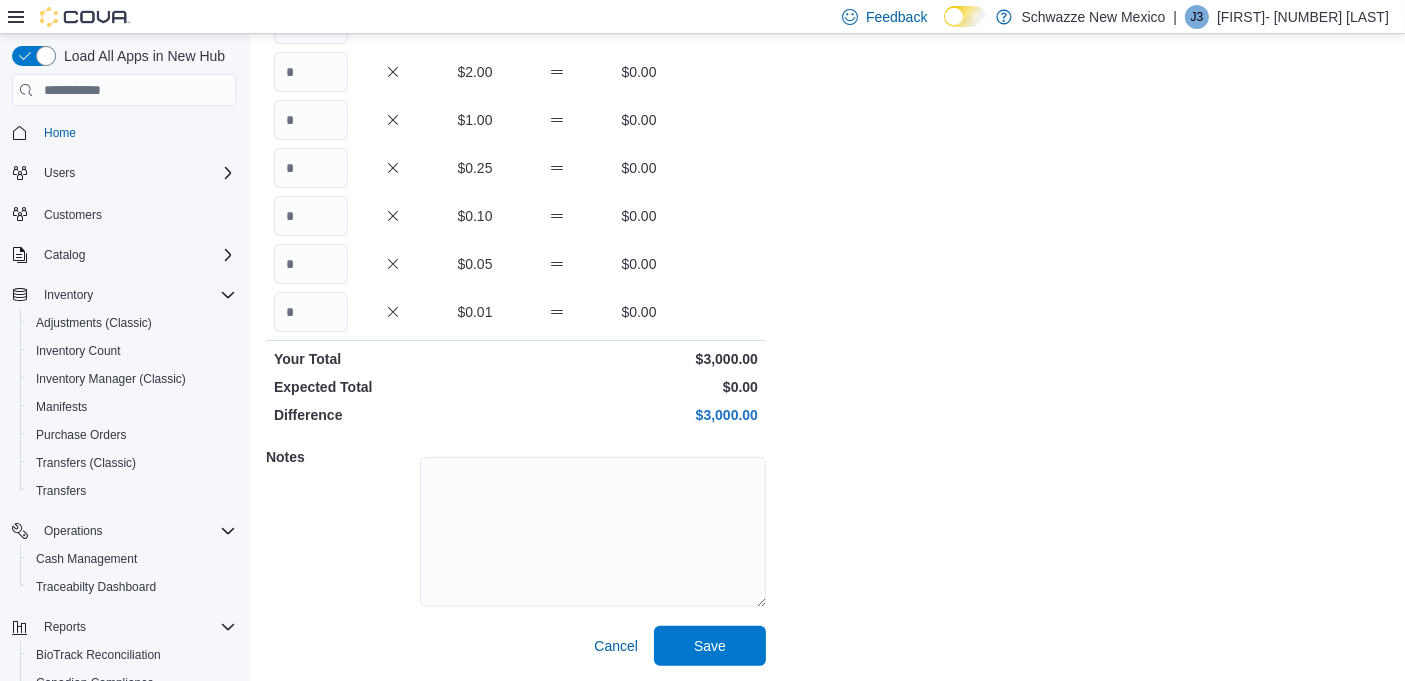 type on "**" 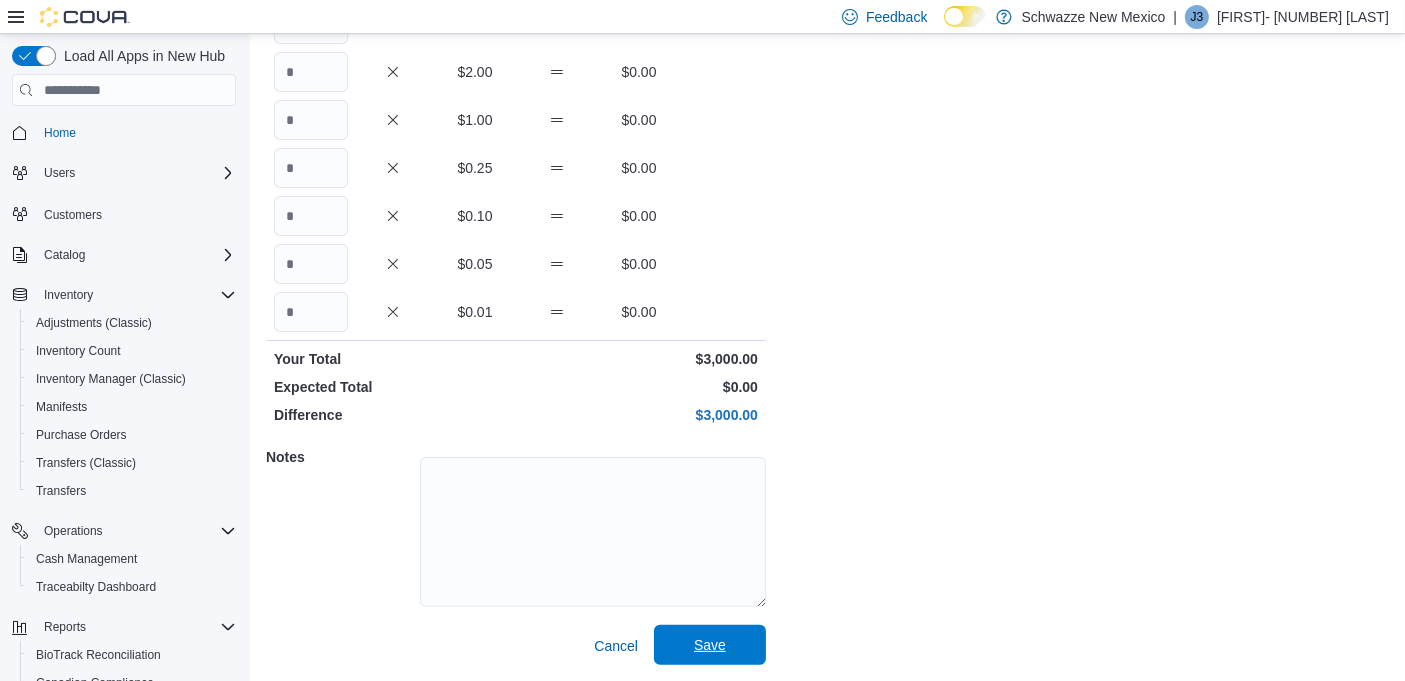 click on "Save" at bounding box center (710, 645) 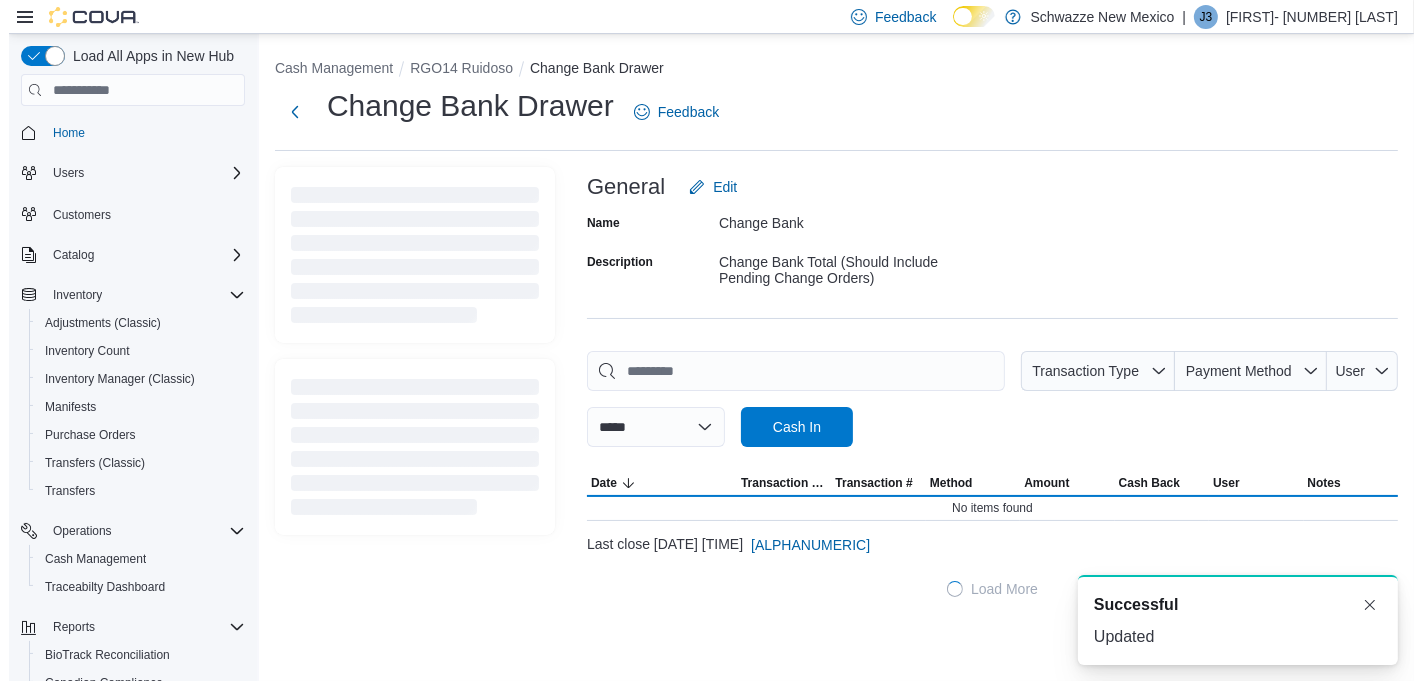 scroll, scrollTop: 0, scrollLeft: 0, axis: both 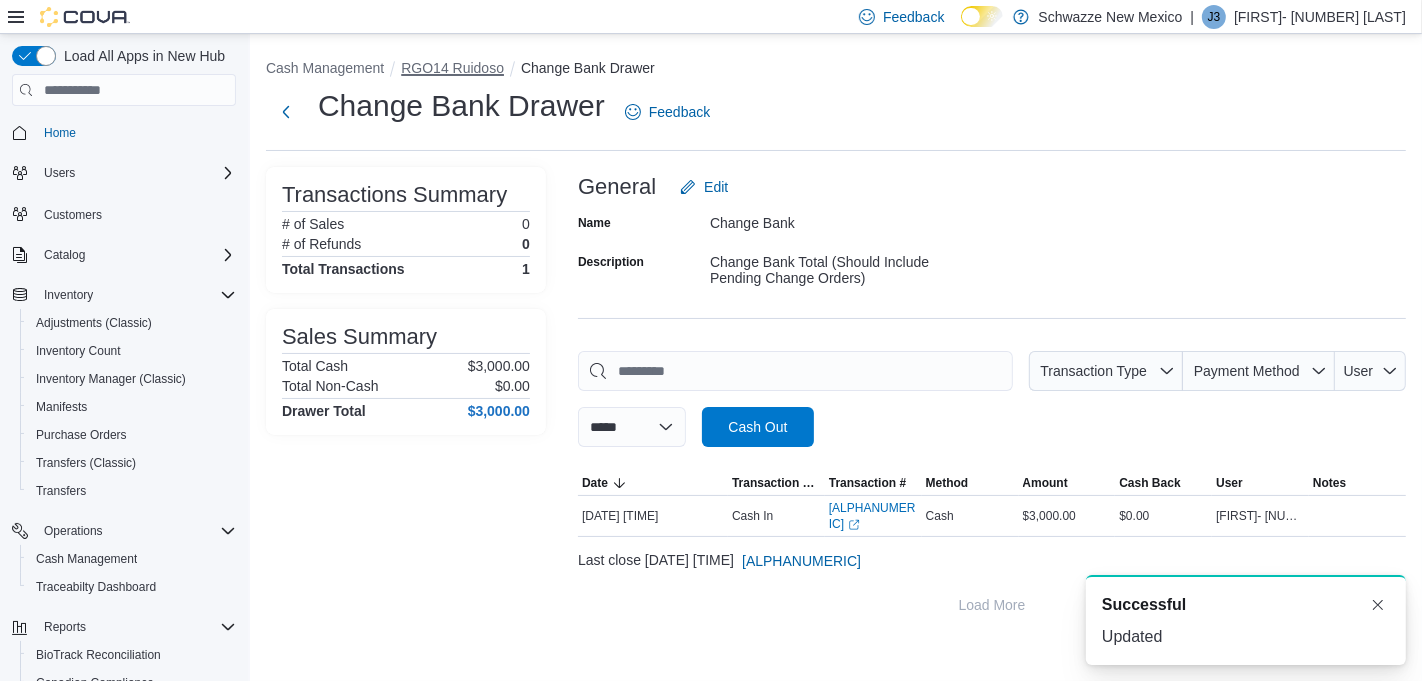 click on "RGO14 Ruidoso" at bounding box center [452, 68] 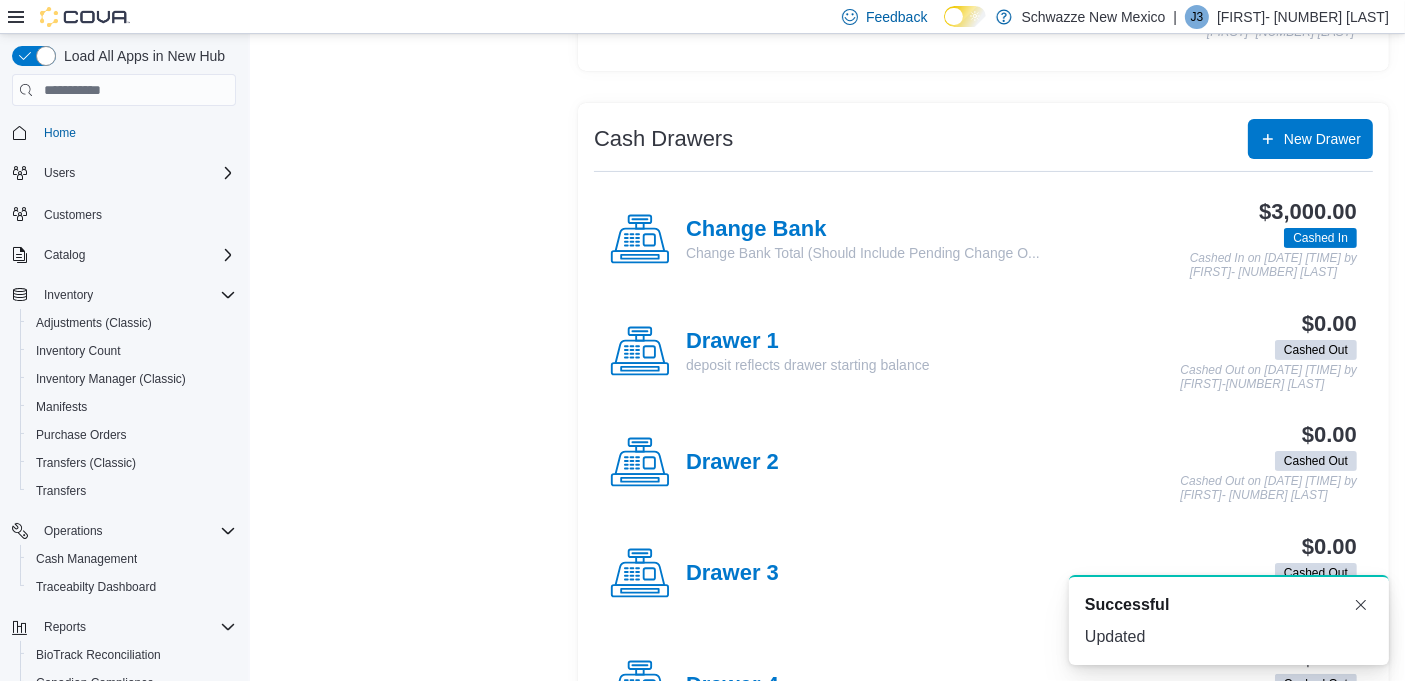scroll, scrollTop: 324, scrollLeft: 0, axis: vertical 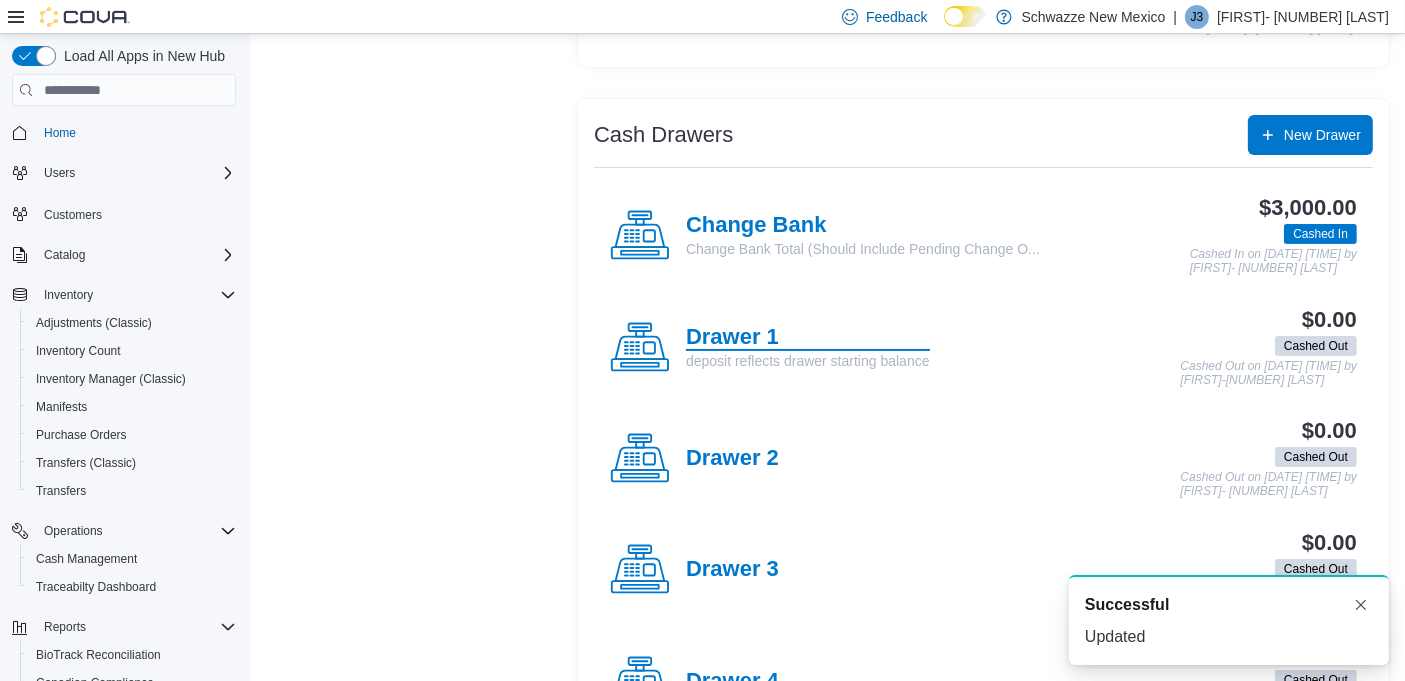 click on "Drawer 1" at bounding box center [808, 338] 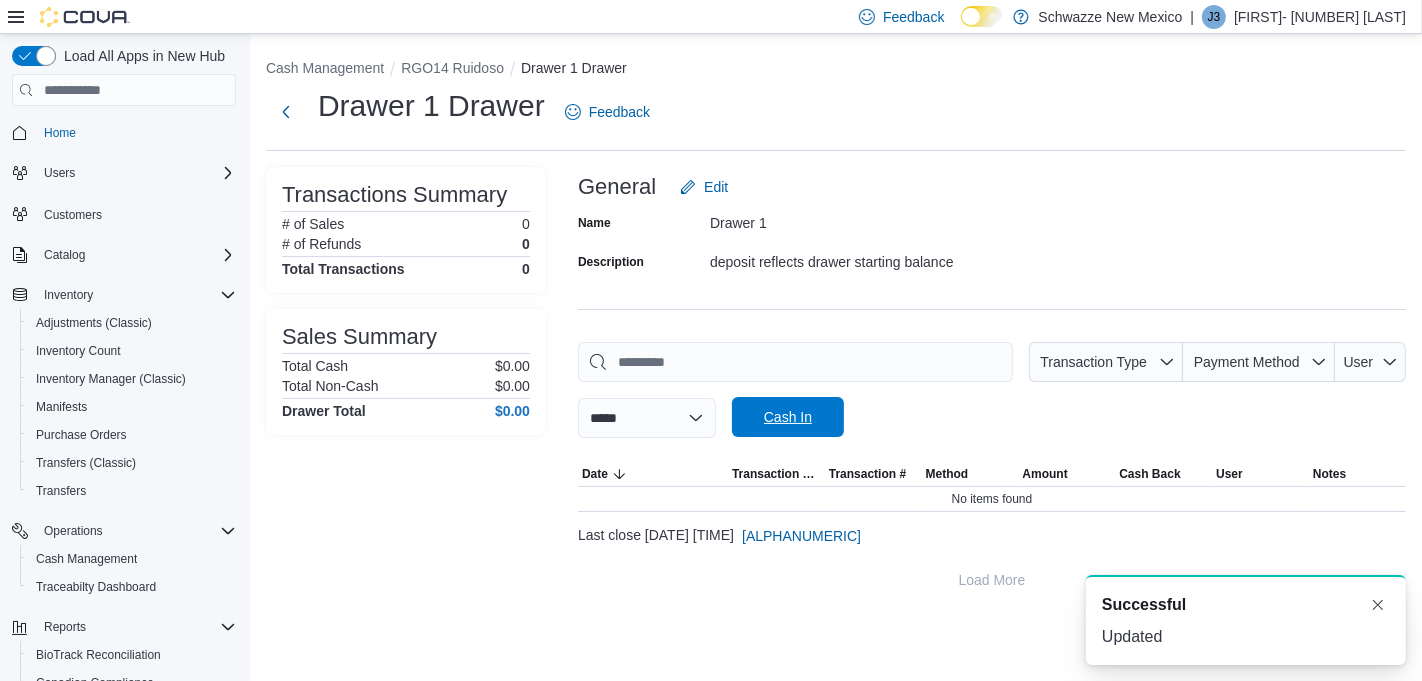 click on "Cash In" at bounding box center (788, 417) 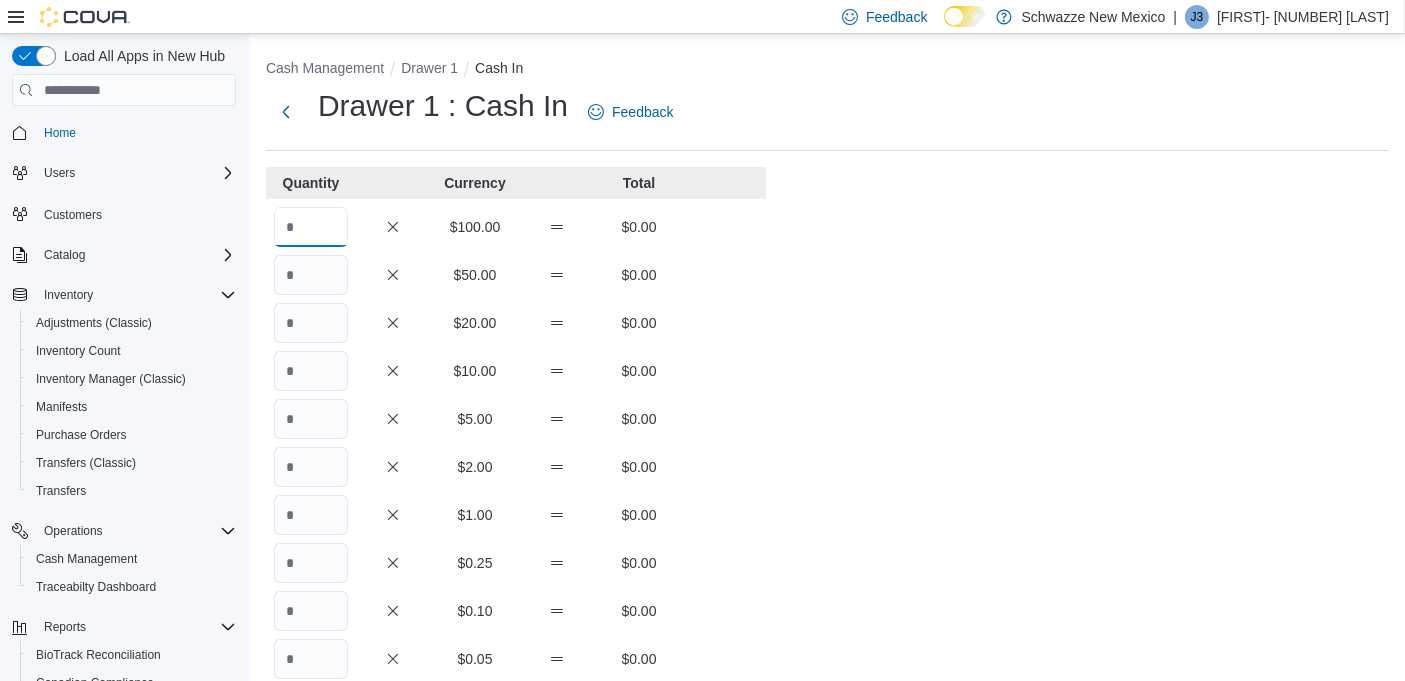 click at bounding box center [311, 227] 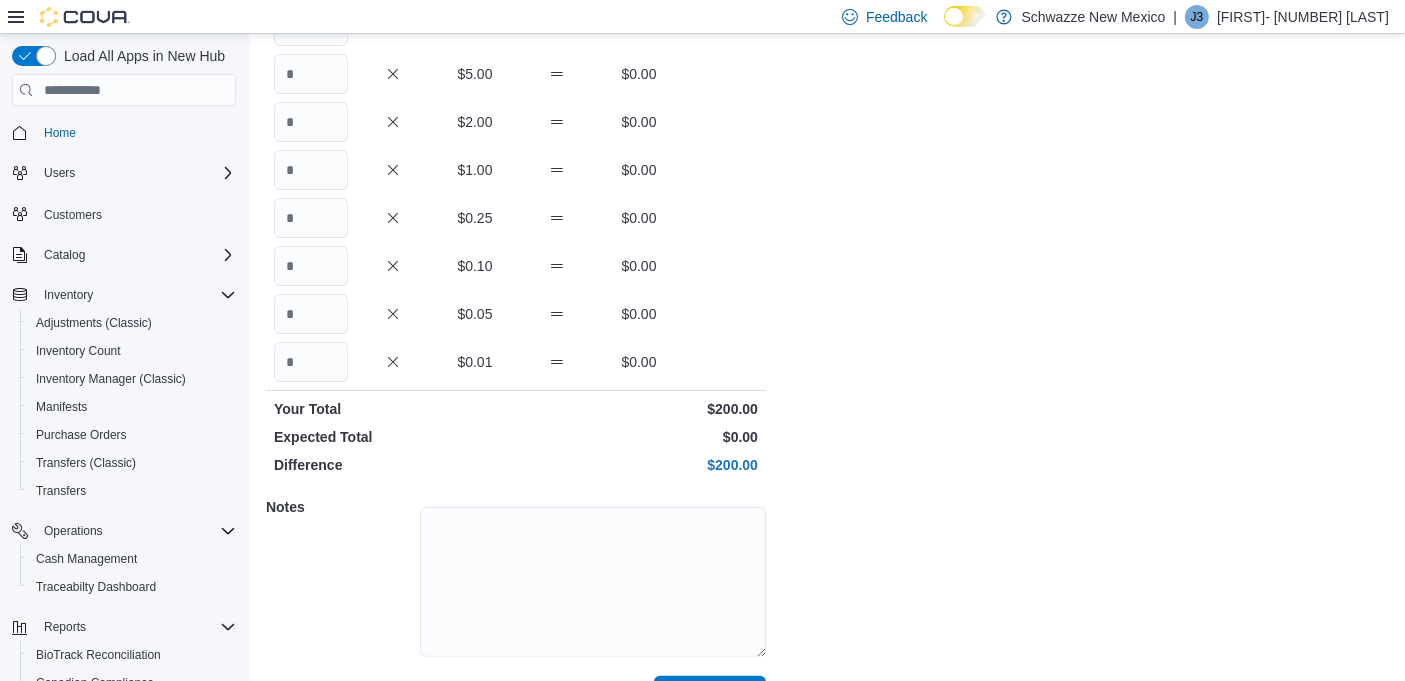 scroll, scrollTop: 395, scrollLeft: 0, axis: vertical 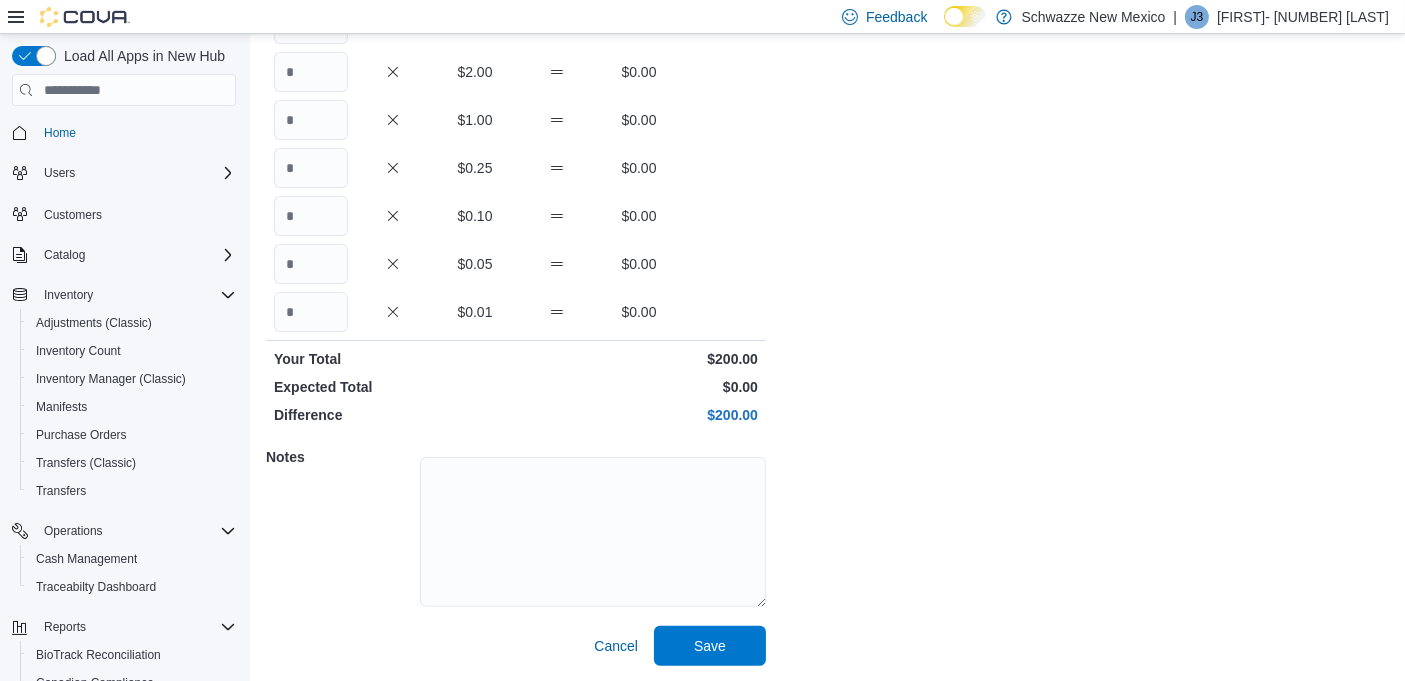 type on "*" 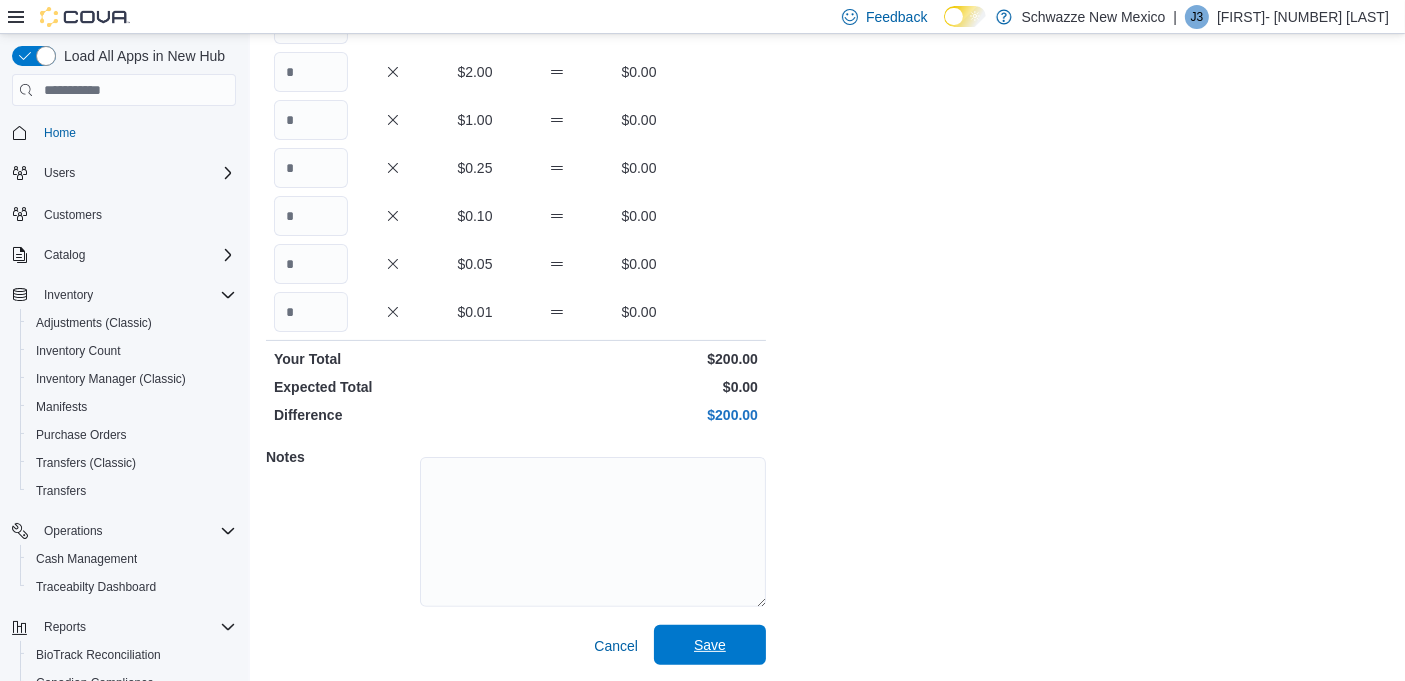 click on "Save" at bounding box center [710, 645] 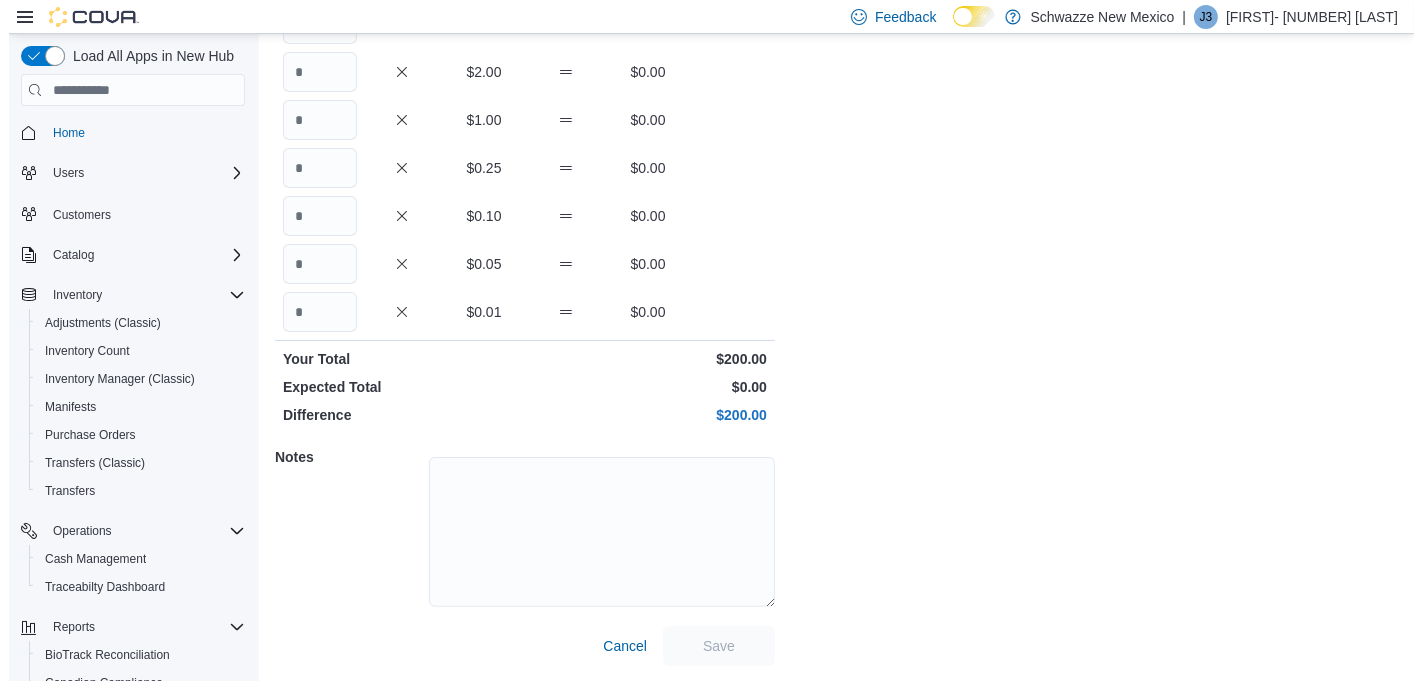 scroll, scrollTop: 0, scrollLeft: 0, axis: both 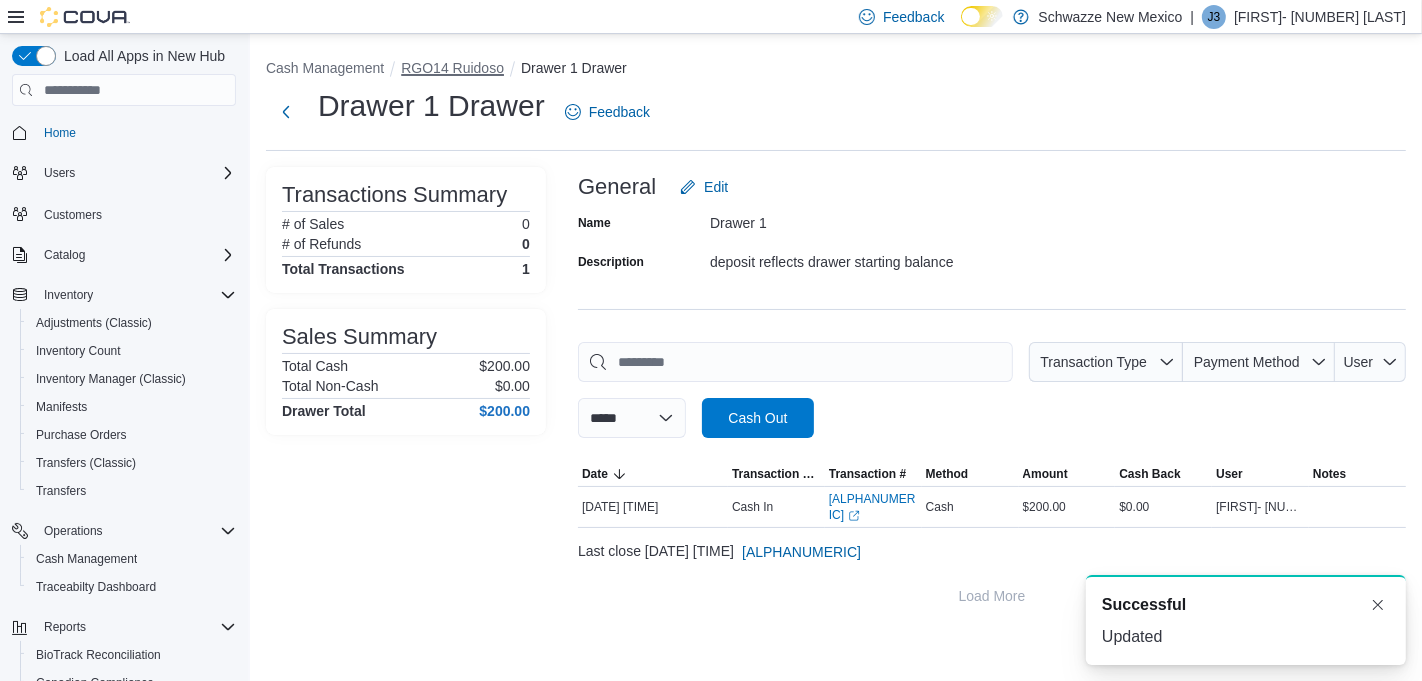 click on "RGO14 Ruidoso" at bounding box center [452, 68] 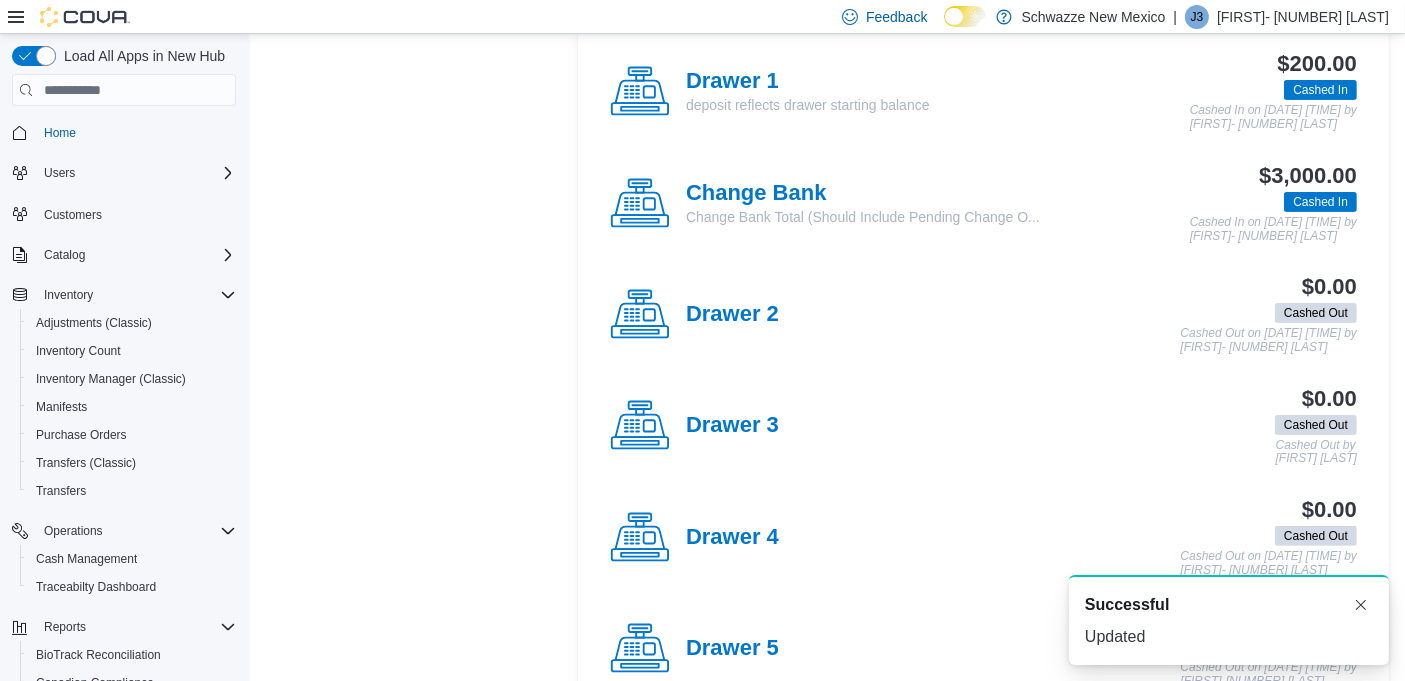 scroll, scrollTop: 476, scrollLeft: 0, axis: vertical 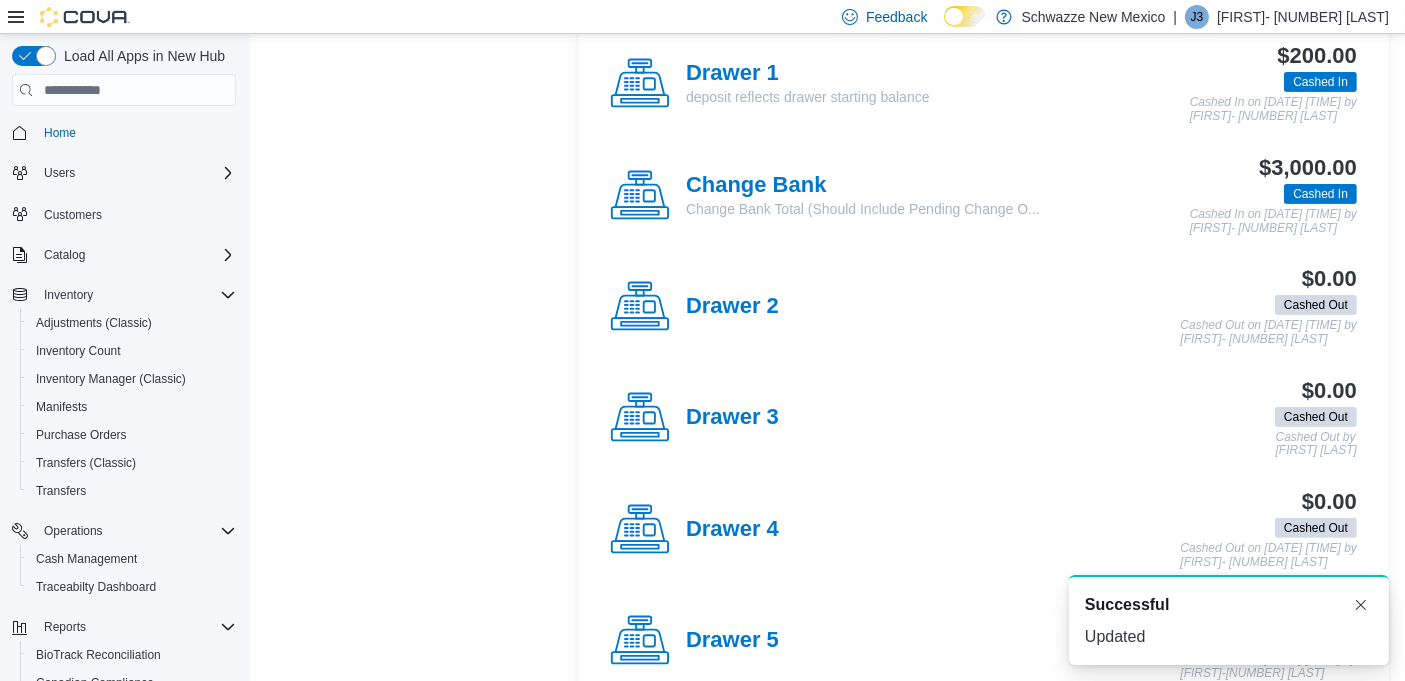 click on "Drawer 5" at bounding box center (732, 641) 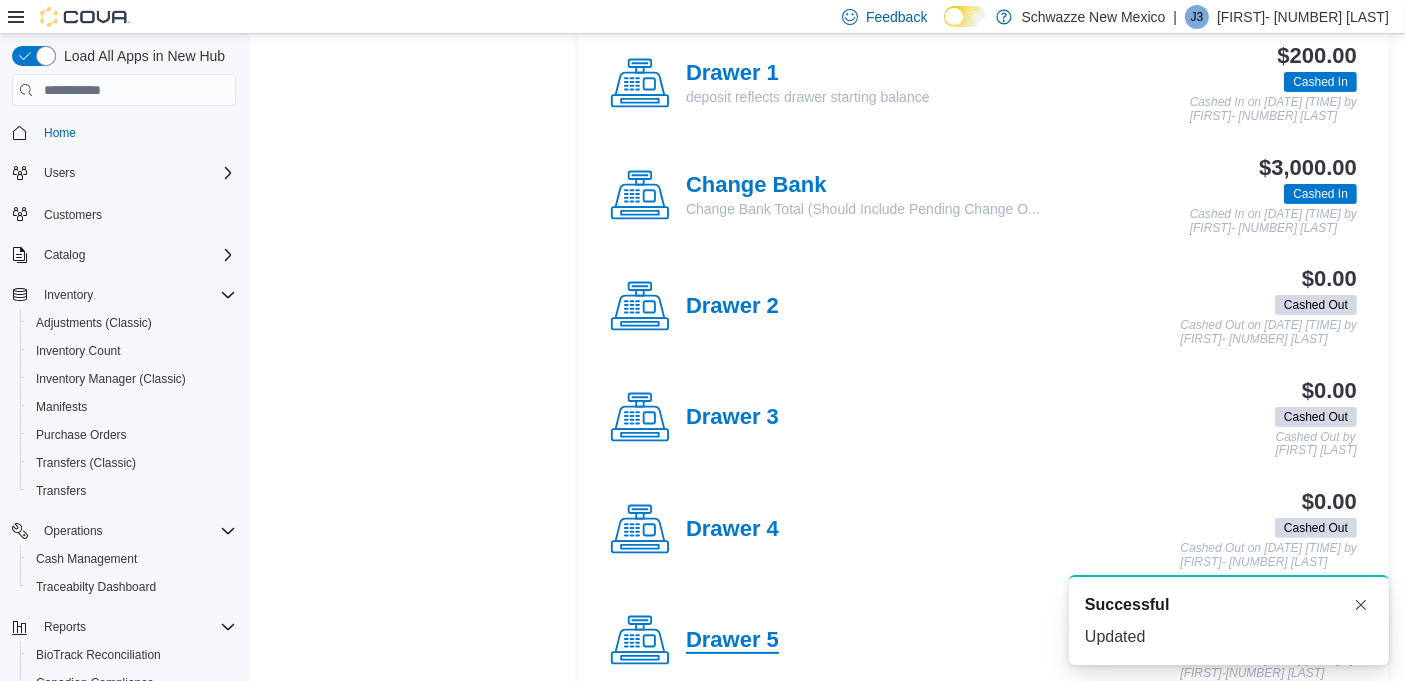 scroll, scrollTop: 0, scrollLeft: 0, axis: both 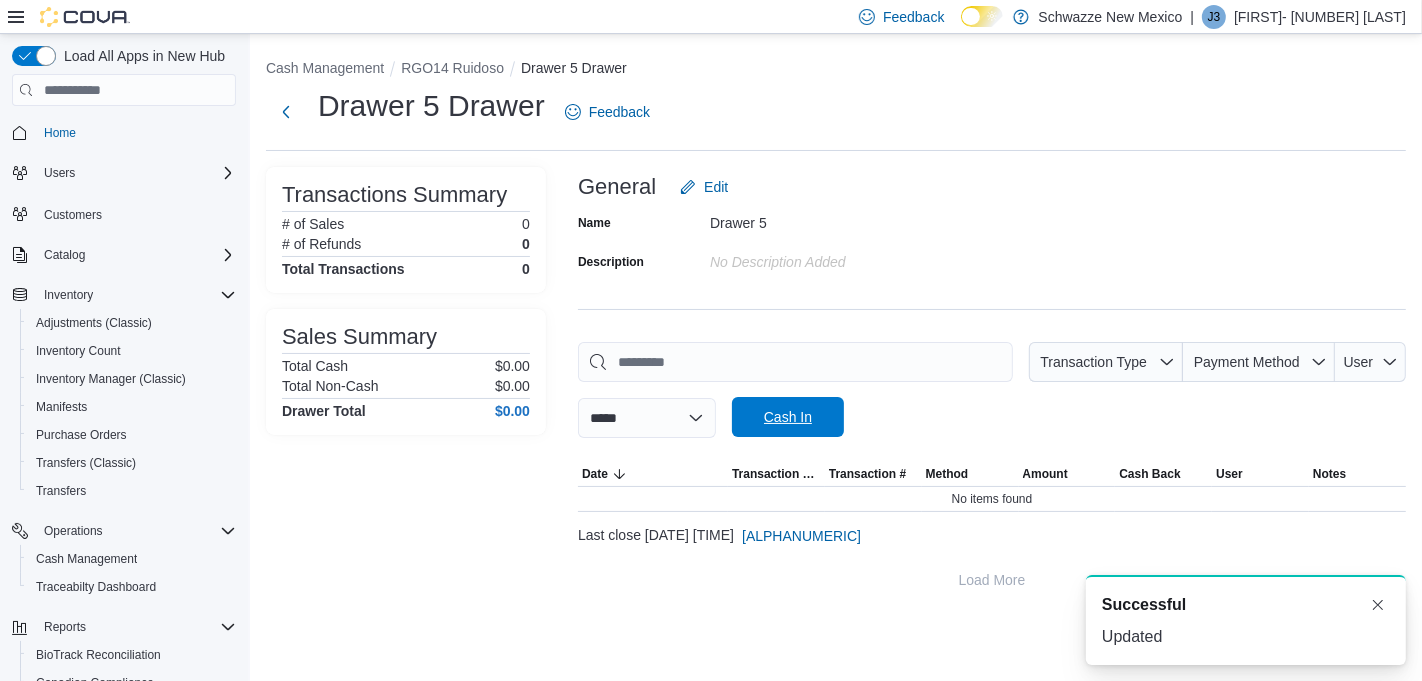 click on "Cash In" at bounding box center [788, 417] 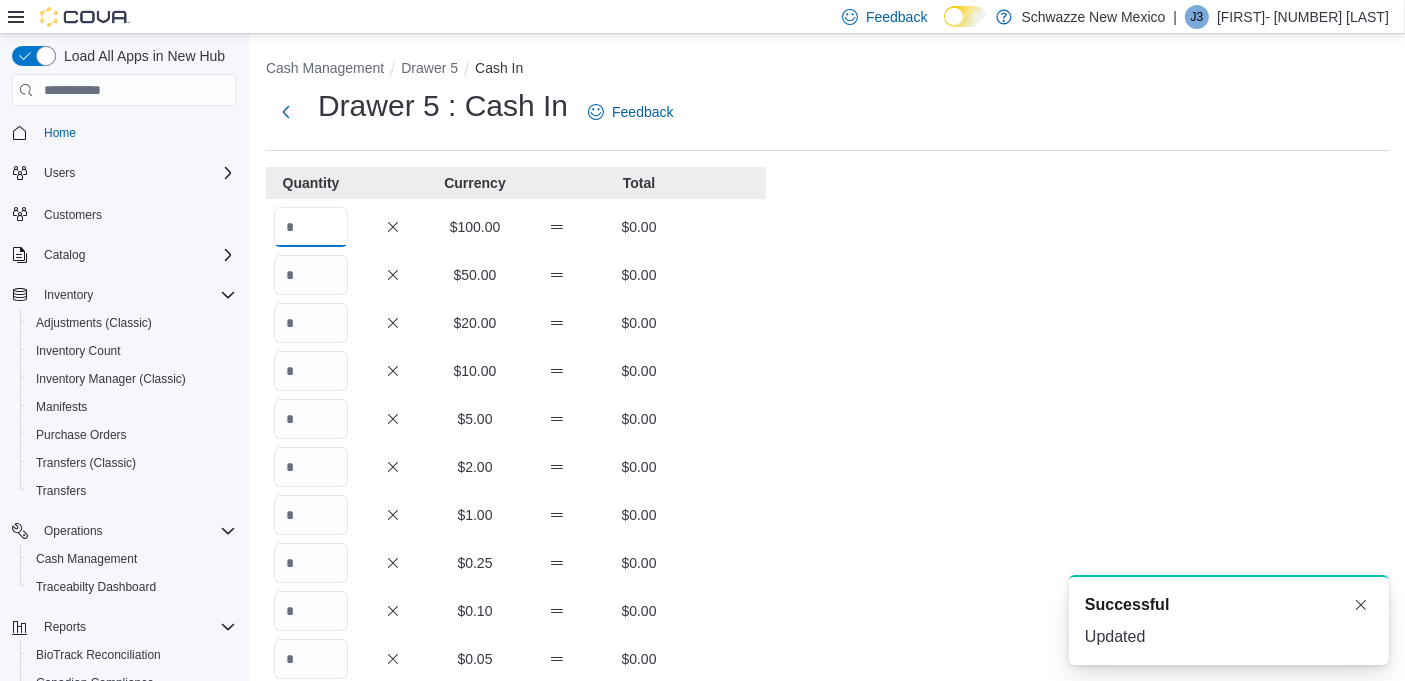 click at bounding box center [311, 227] 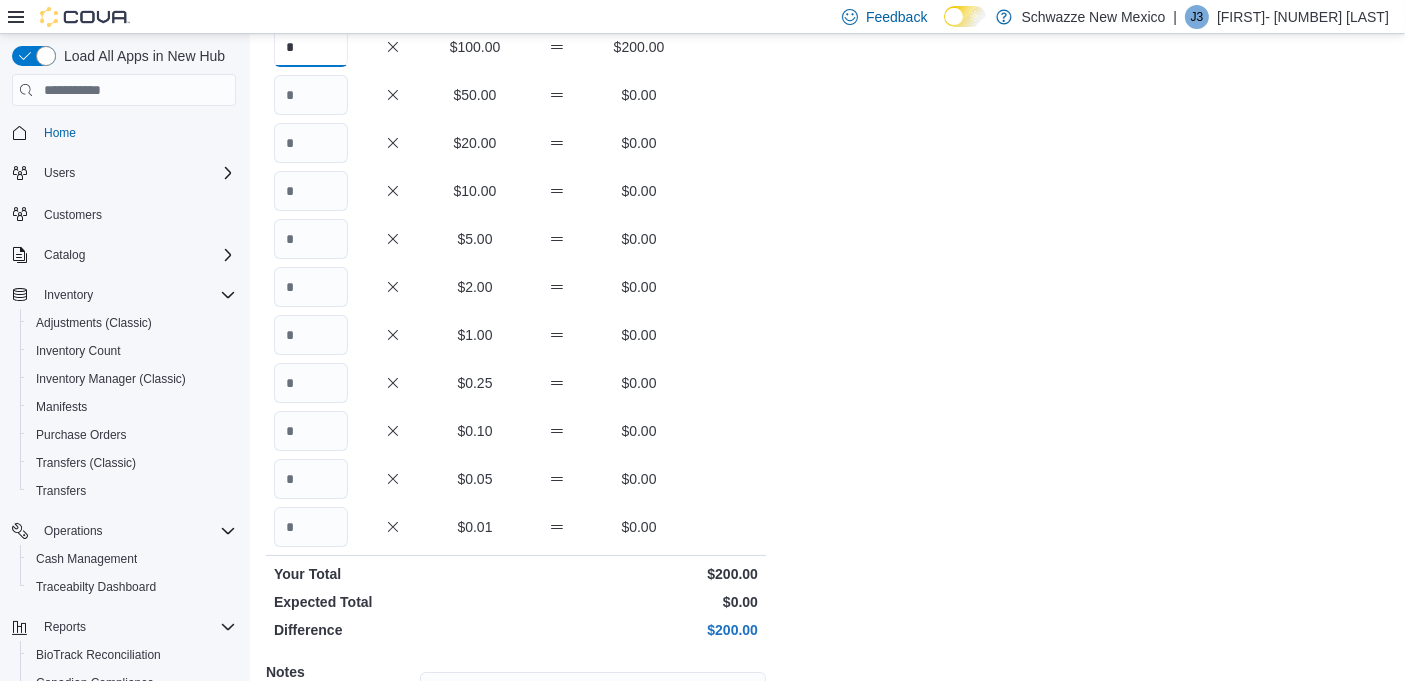 scroll, scrollTop: 395, scrollLeft: 0, axis: vertical 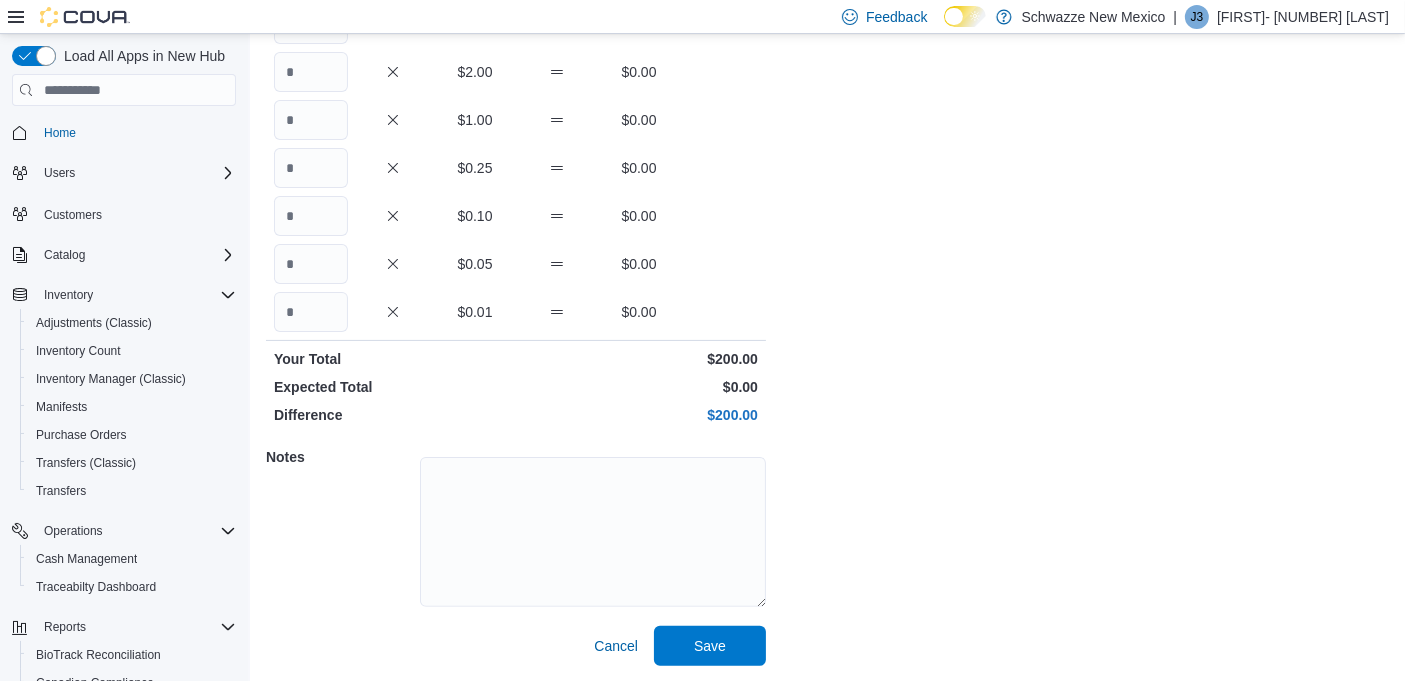 type on "*" 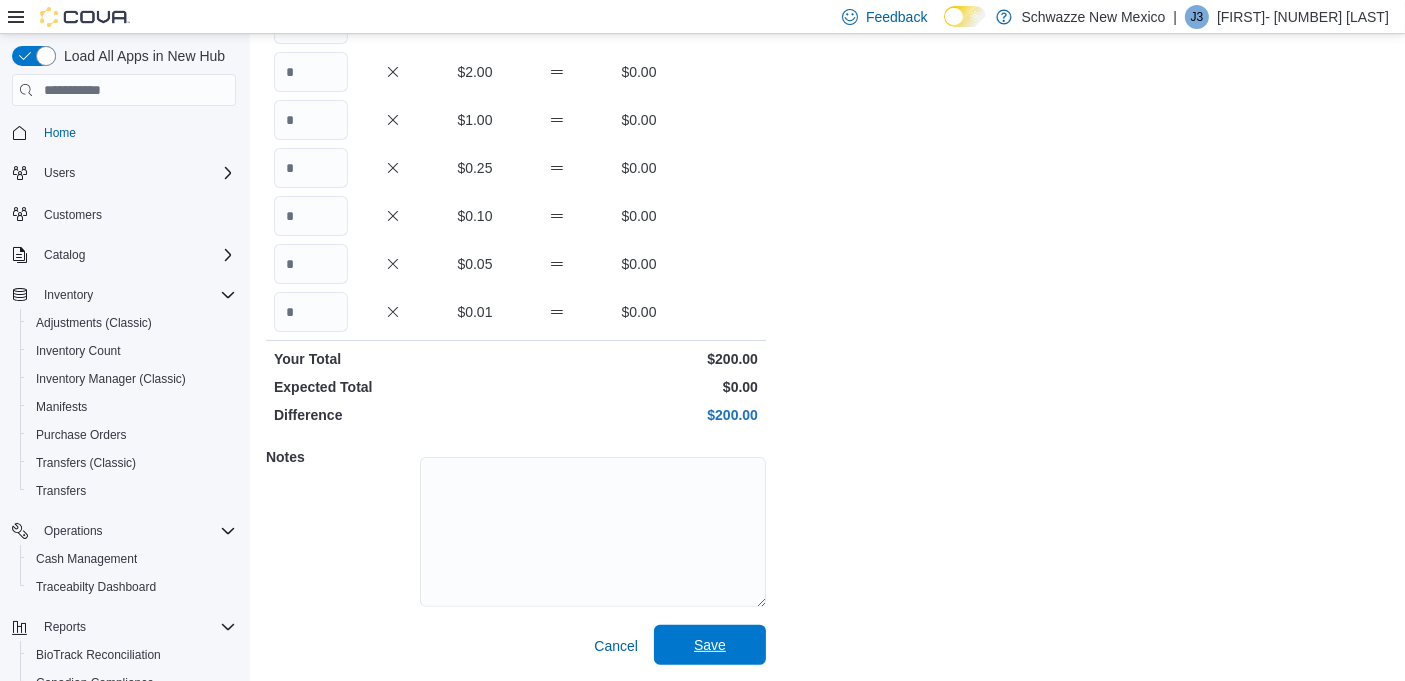 click on "Save" at bounding box center [710, 645] 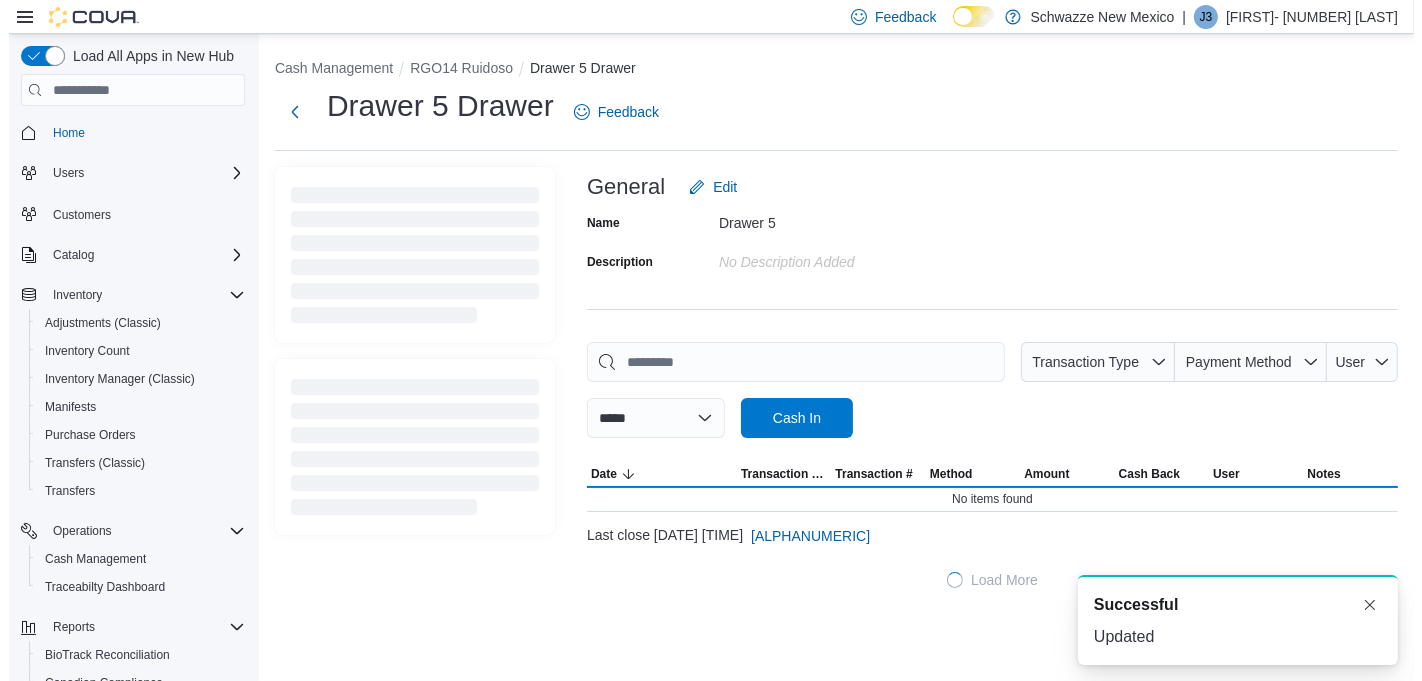scroll, scrollTop: 0, scrollLeft: 0, axis: both 